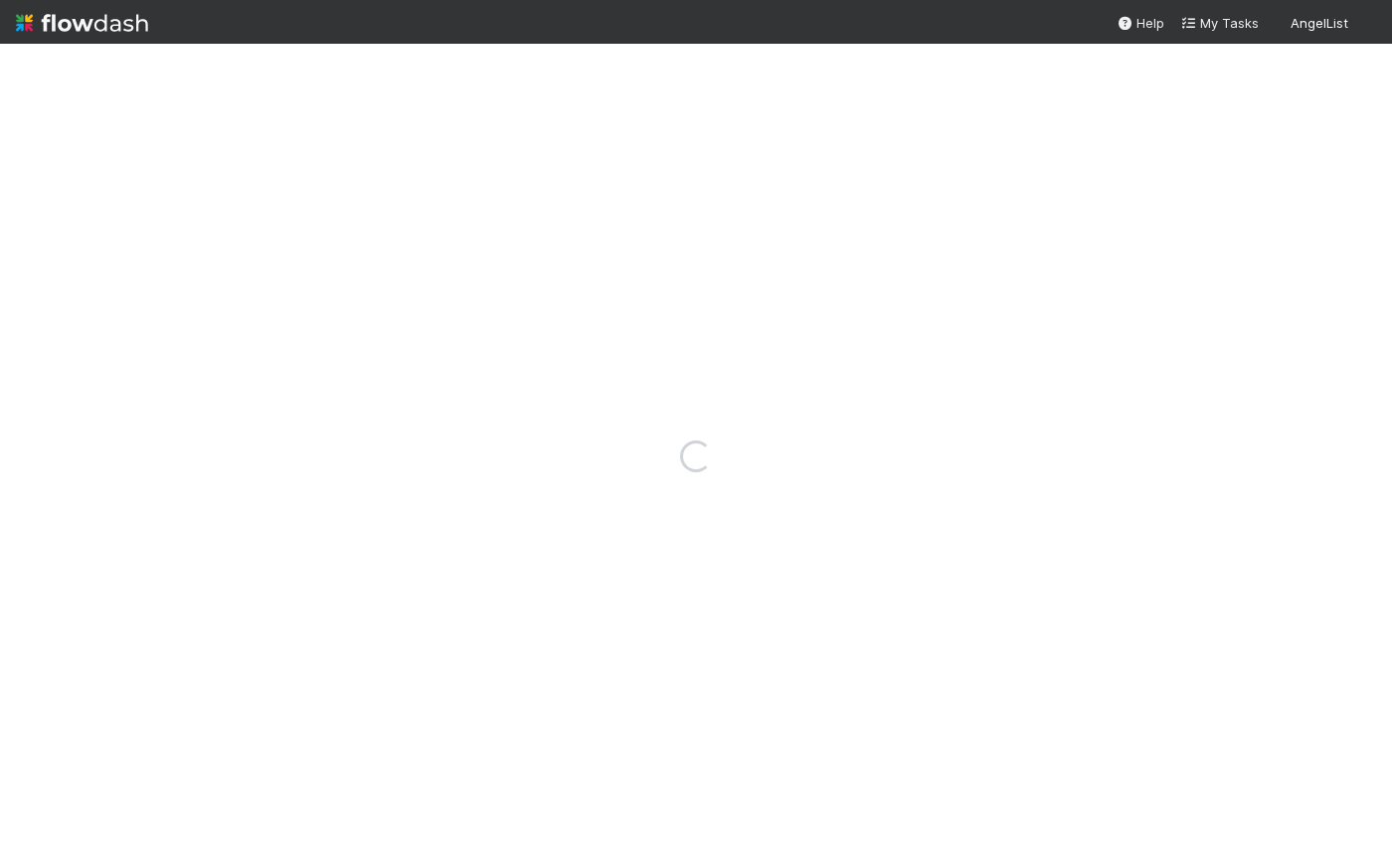 scroll, scrollTop: 0, scrollLeft: 0, axis: both 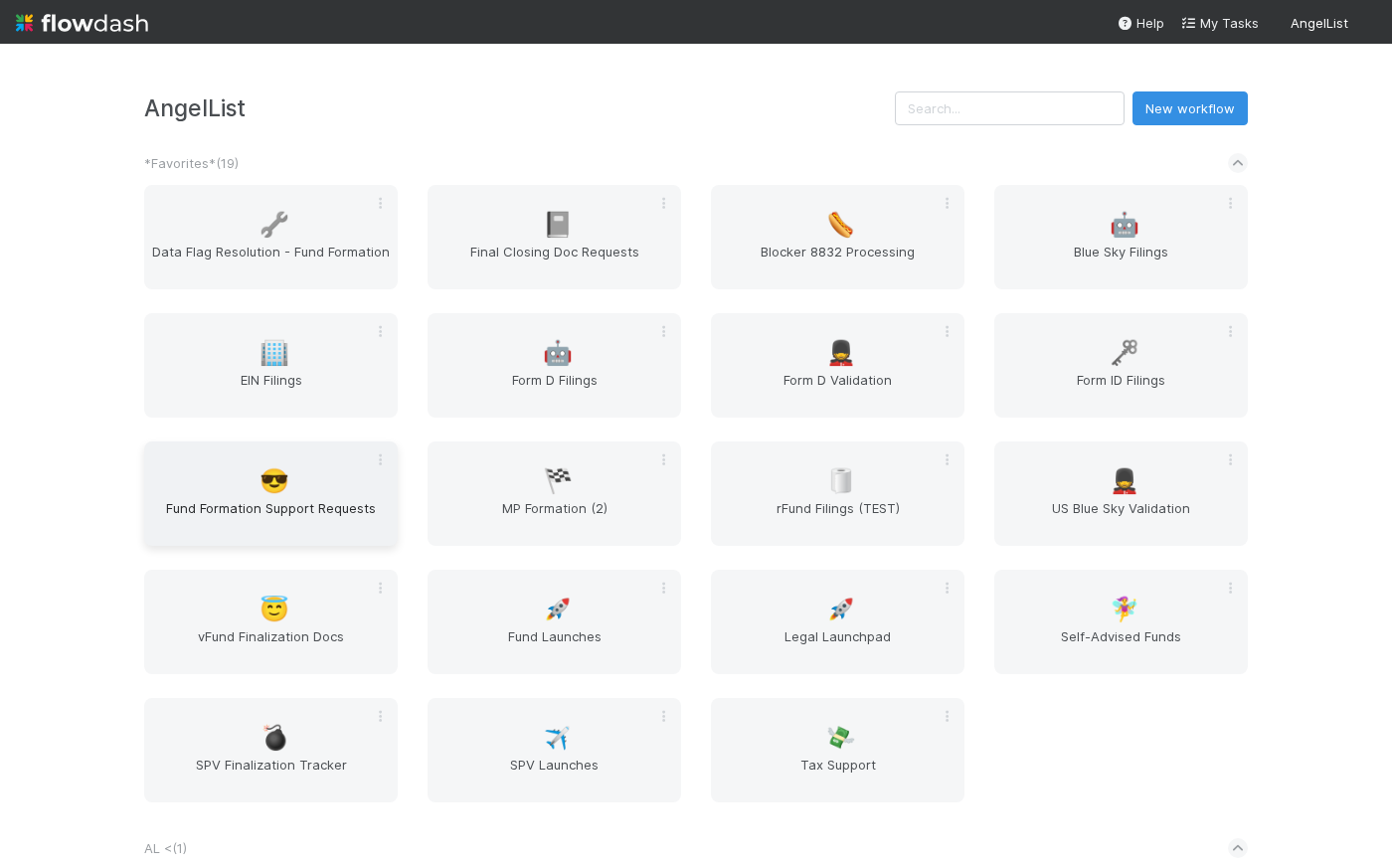 click on "Fund Formation Support Requests" at bounding box center [270, 518] 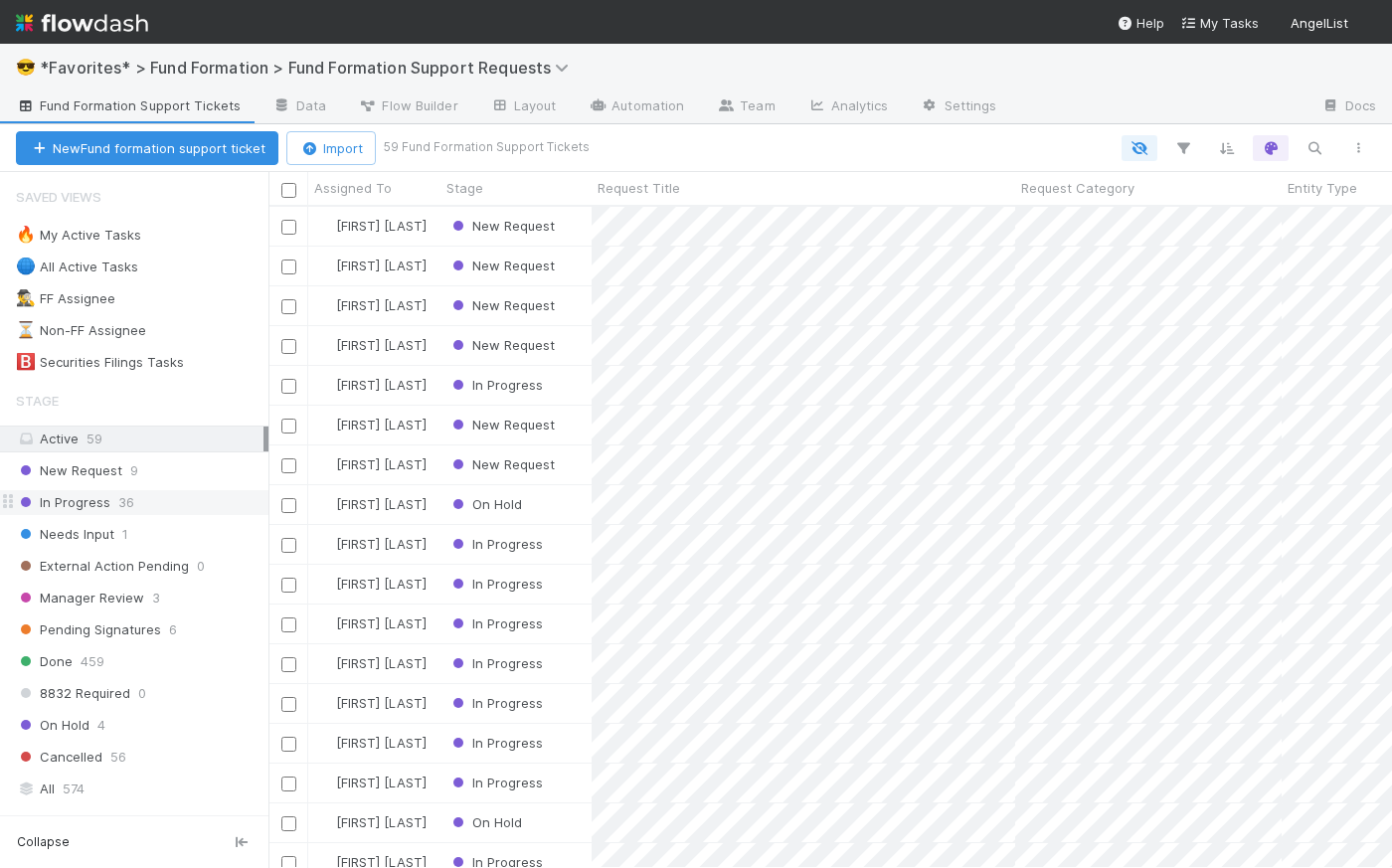 scroll, scrollTop: 14, scrollLeft: 14, axis: both 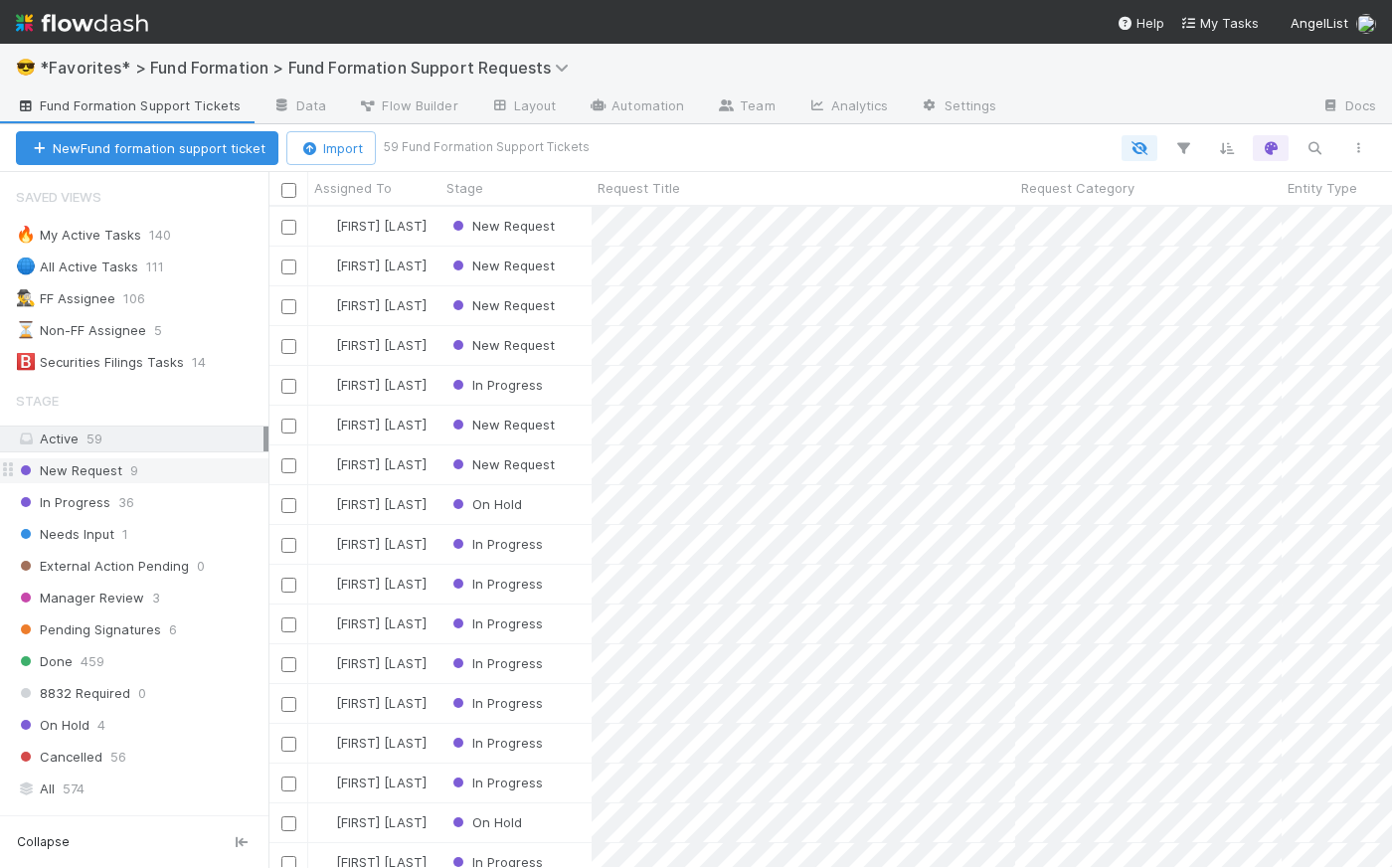 click on "New Request" at bounding box center [69, 470] 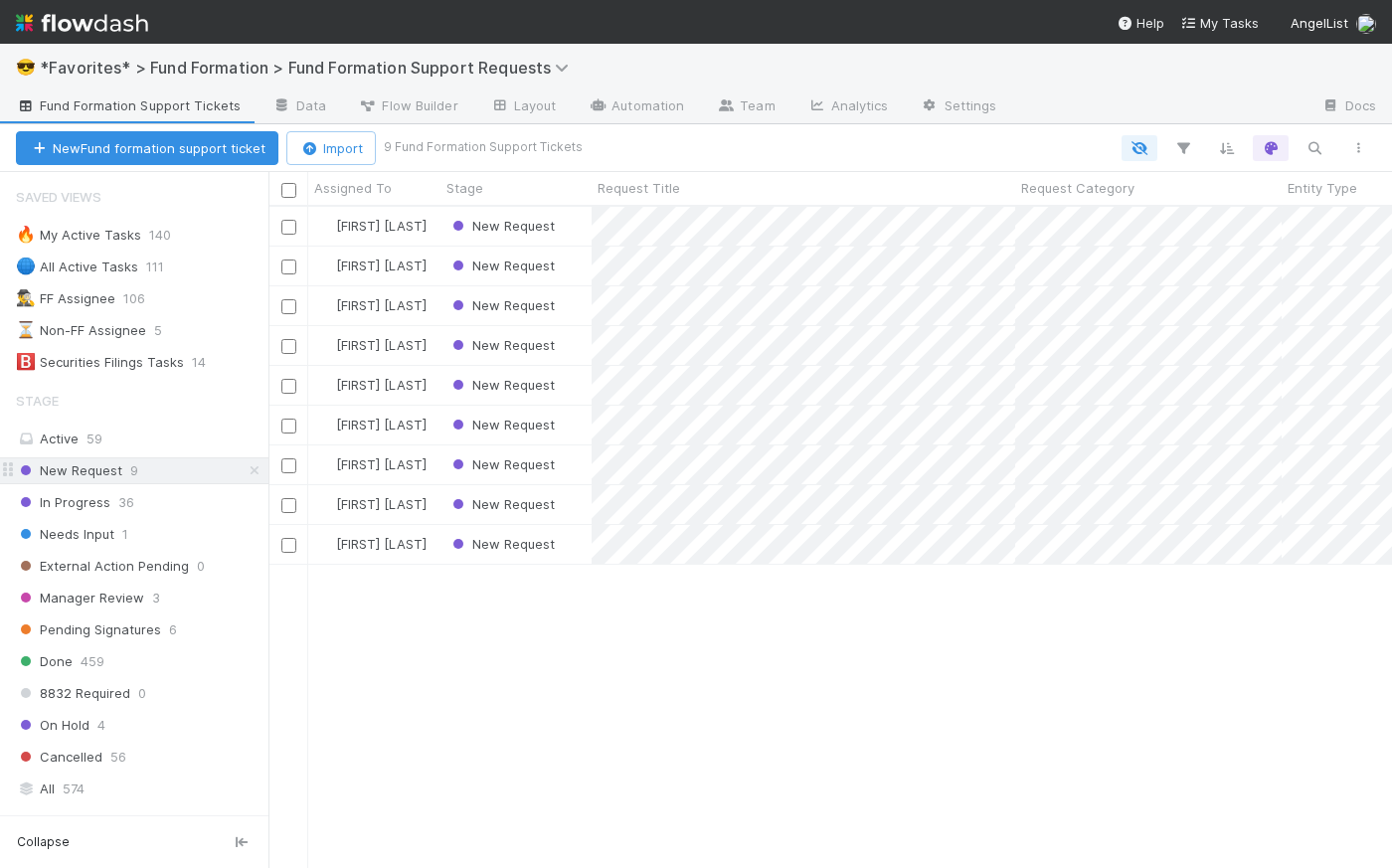 scroll, scrollTop: 14, scrollLeft: 14, axis: both 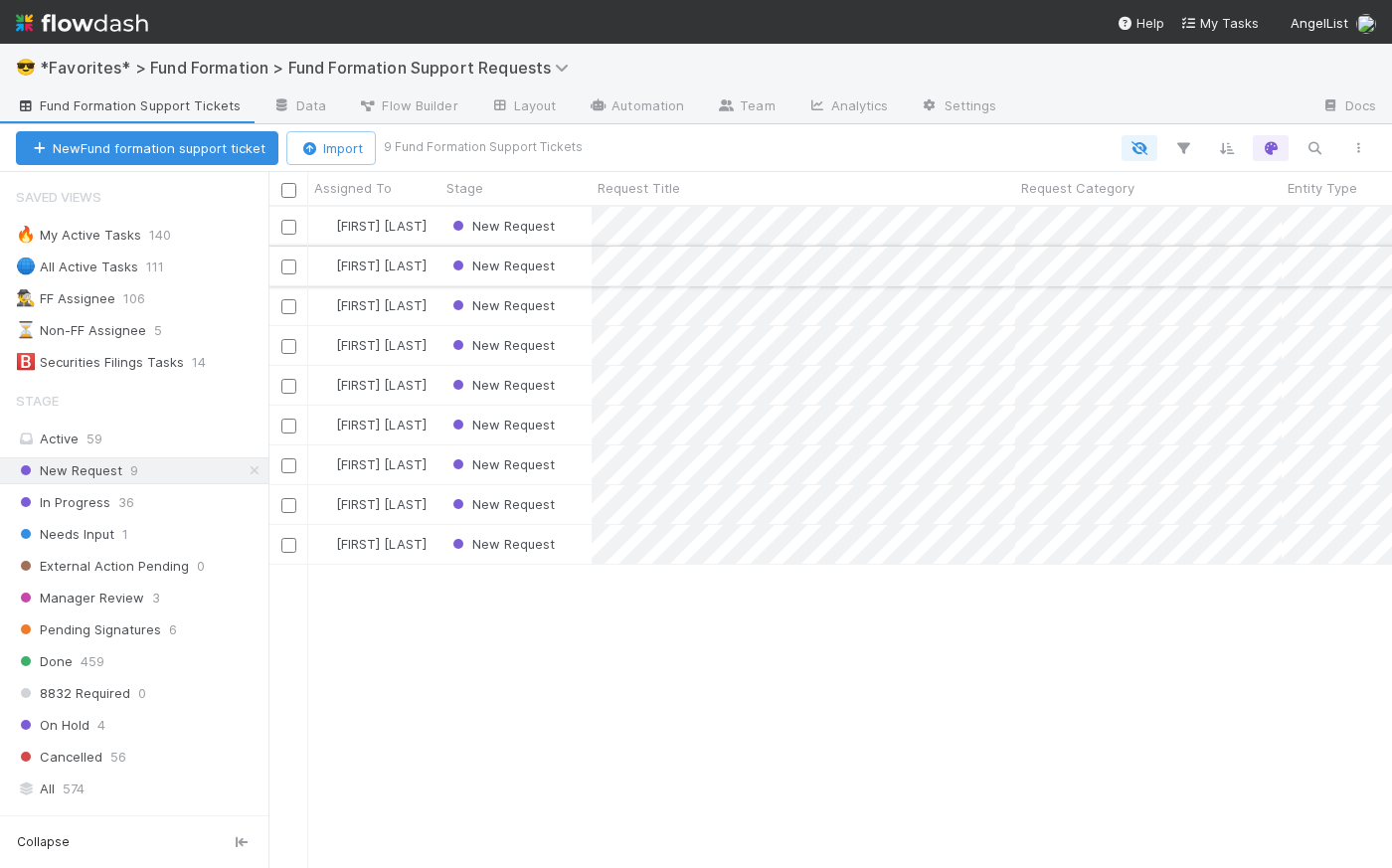 click on "New Request" at bounding box center (516, 265) 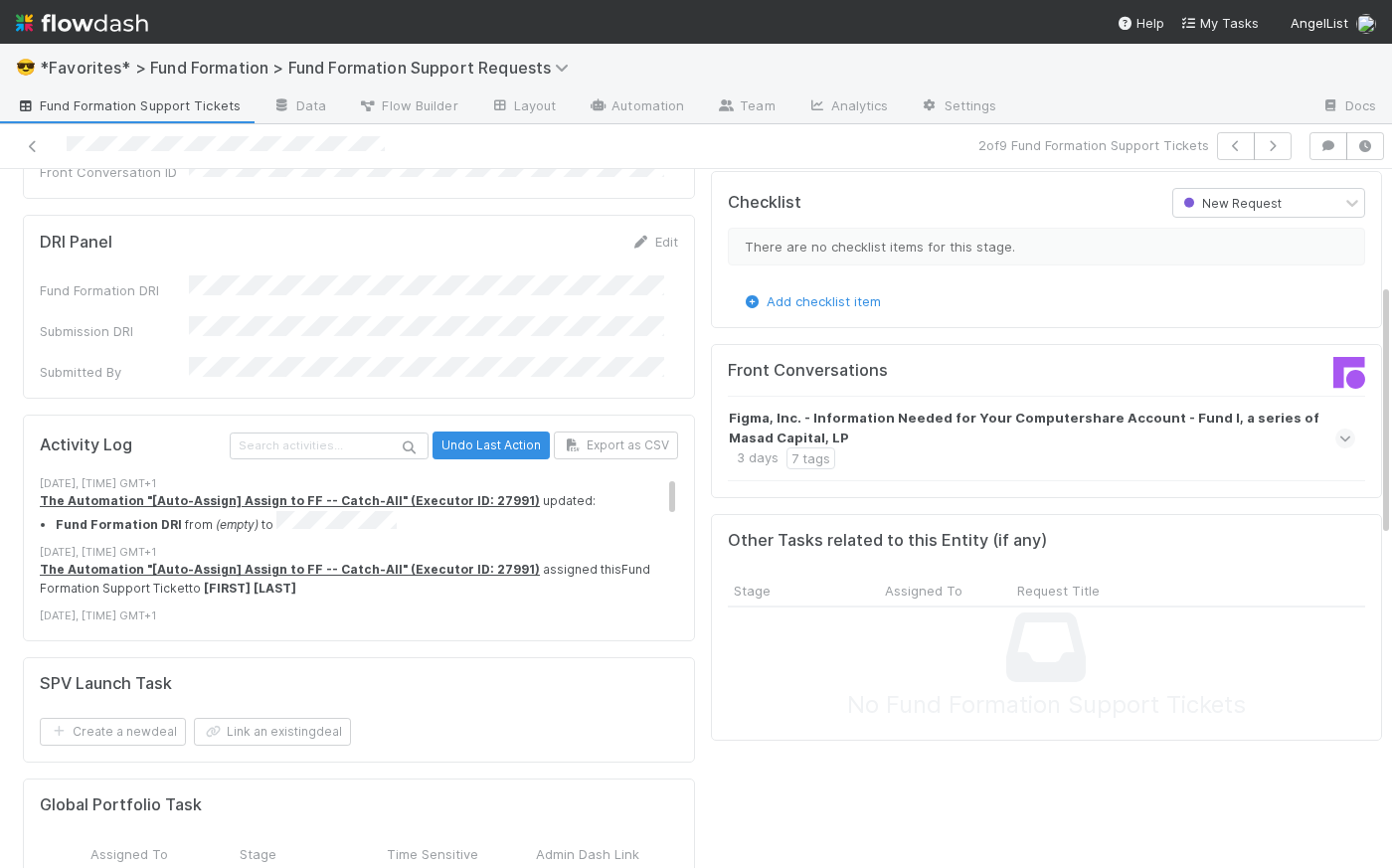 scroll, scrollTop: 0, scrollLeft: 0, axis: both 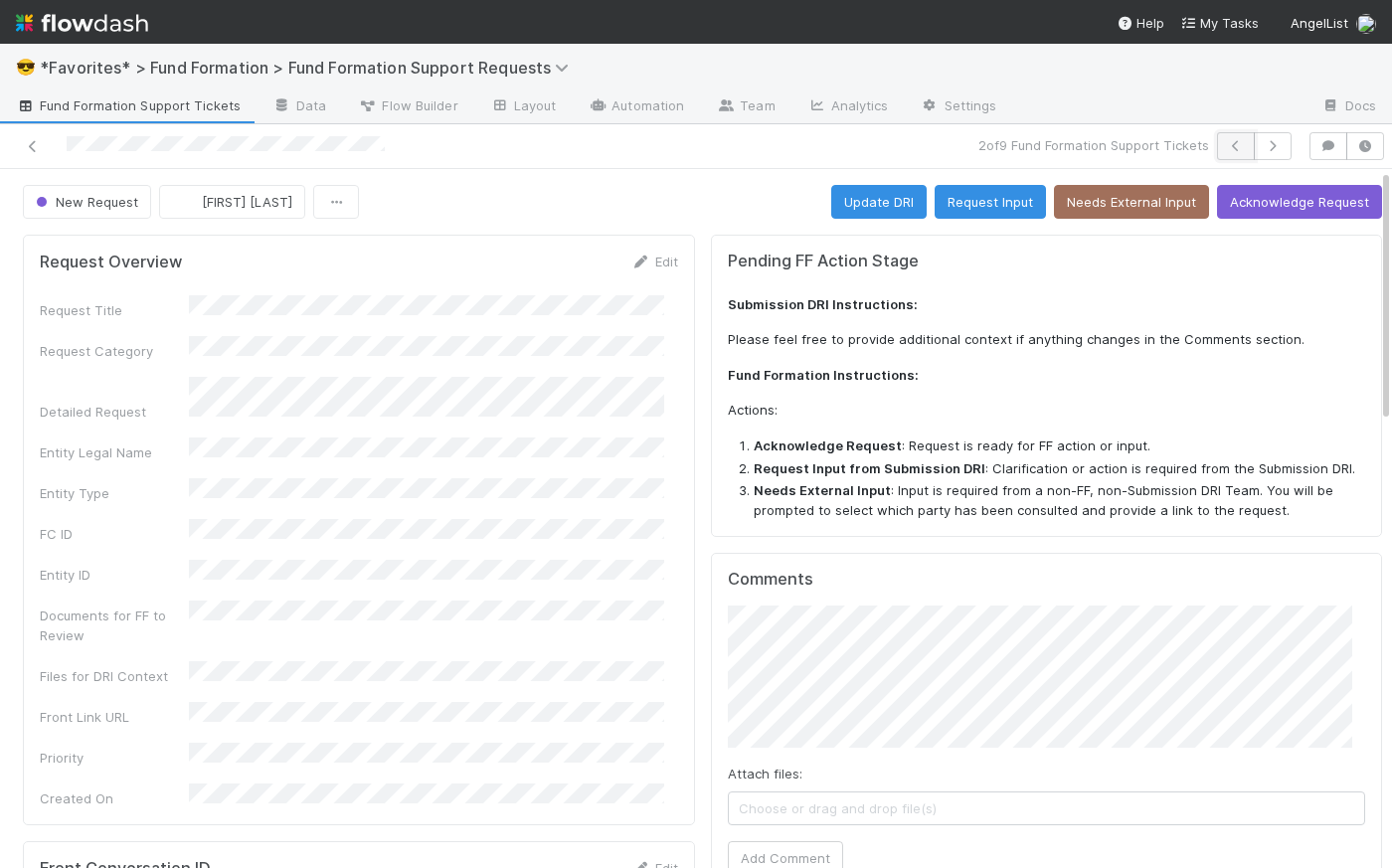 click at bounding box center (1236, 146) 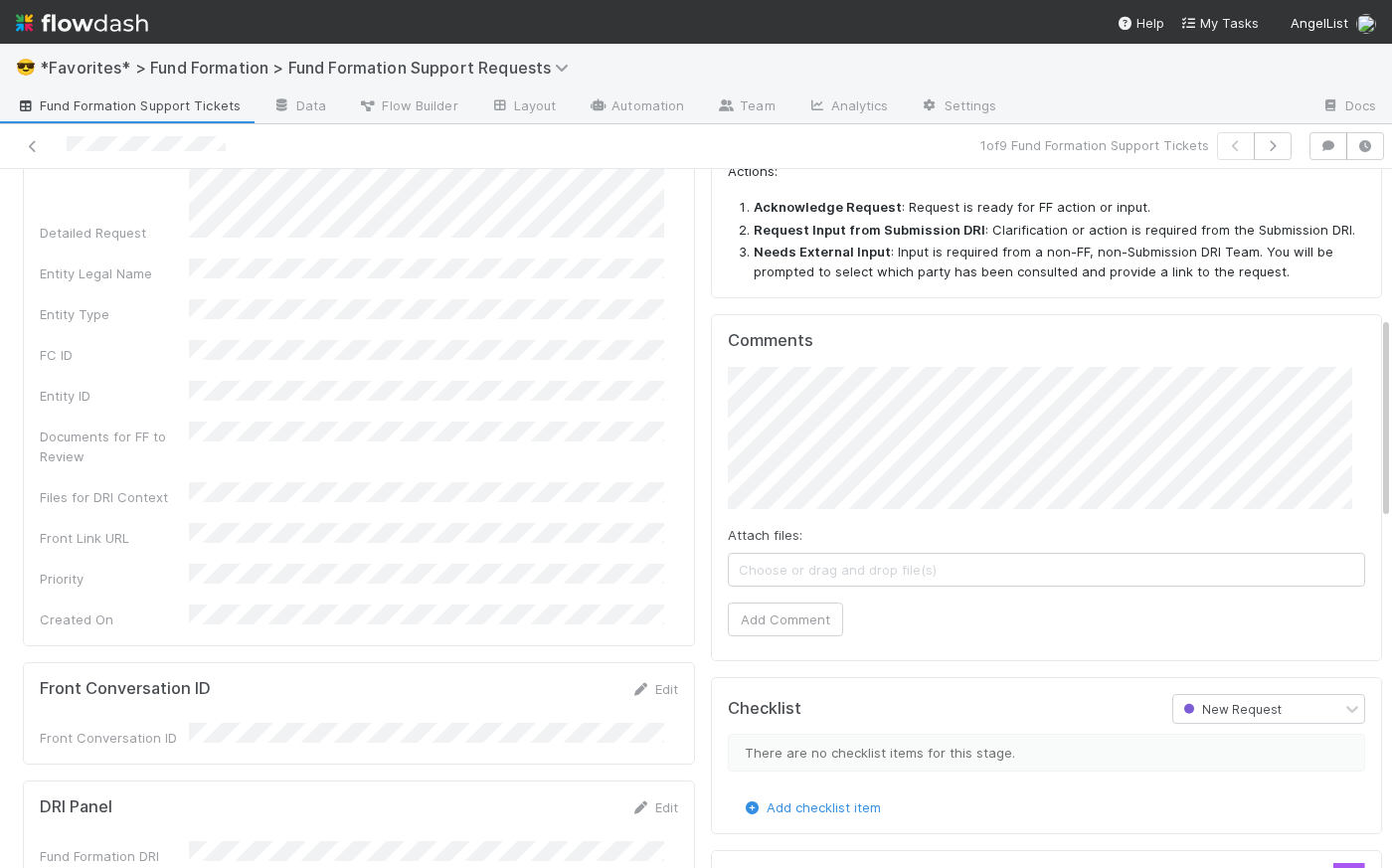 scroll, scrollTop: 0, scrollLeft: 0, axis: both 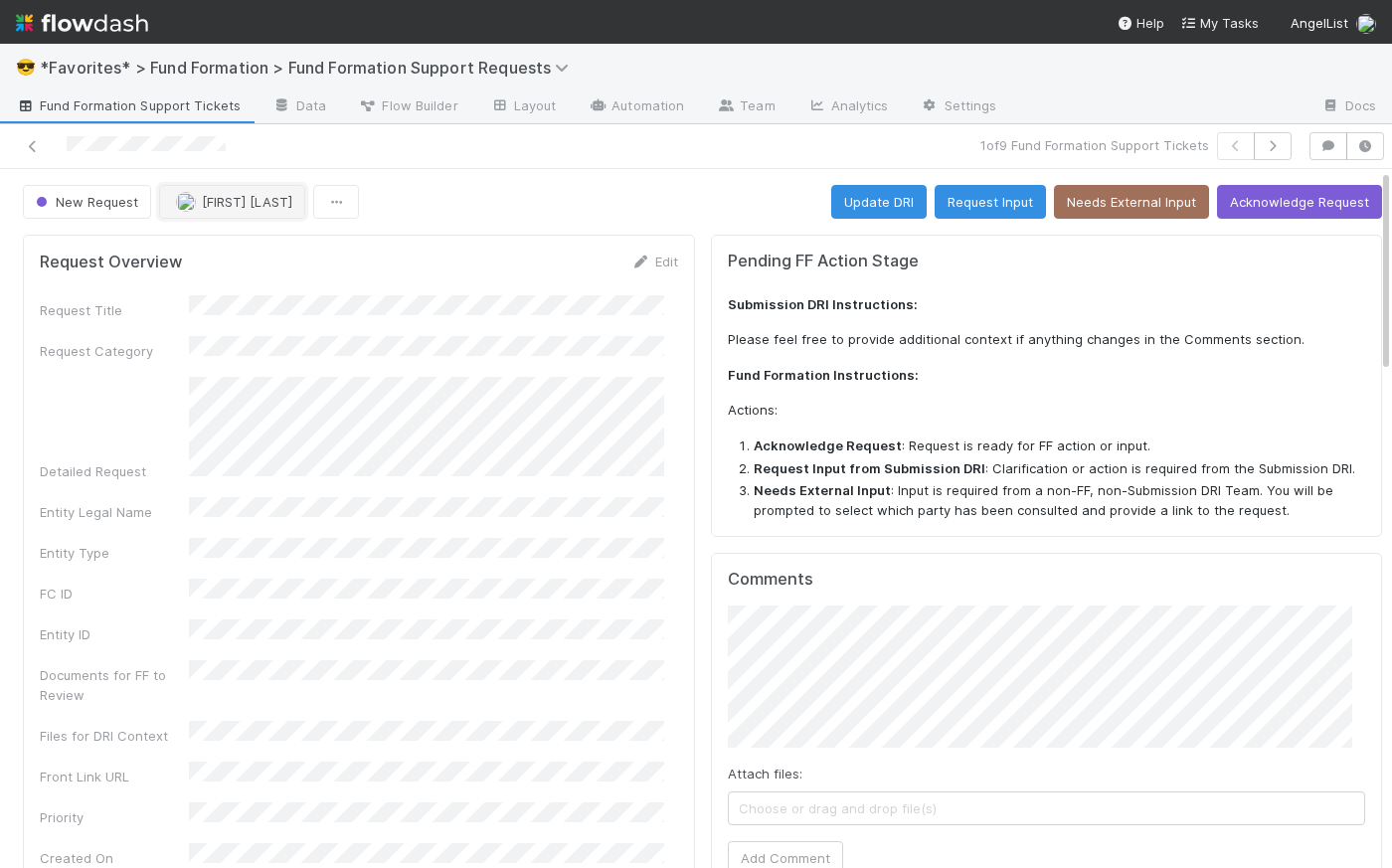 click on "[FIRST] [LAST]" at bounding box center (247, 202) 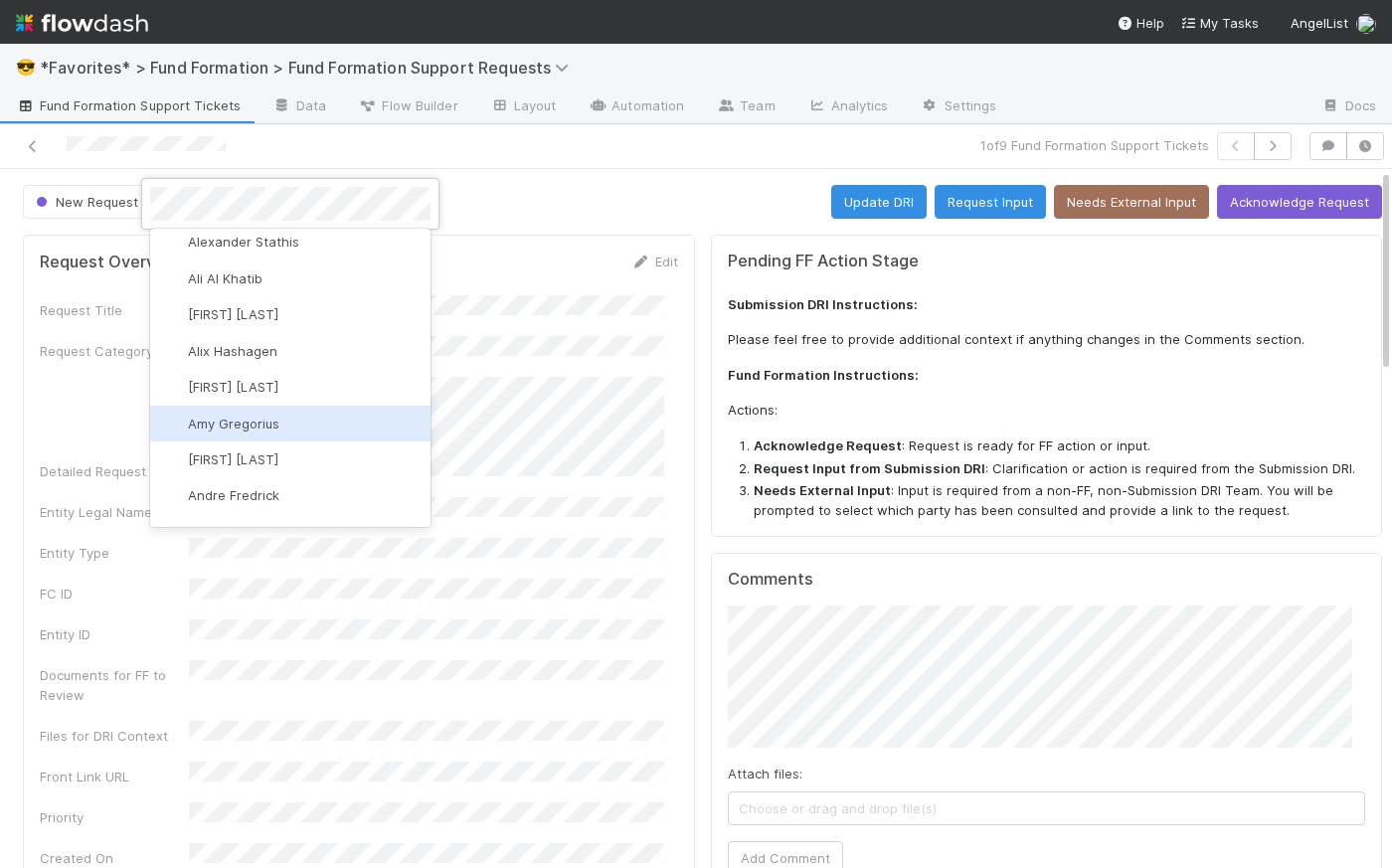 scroll, scrollTop: 495, scrollLeft: 0, axis: vertical 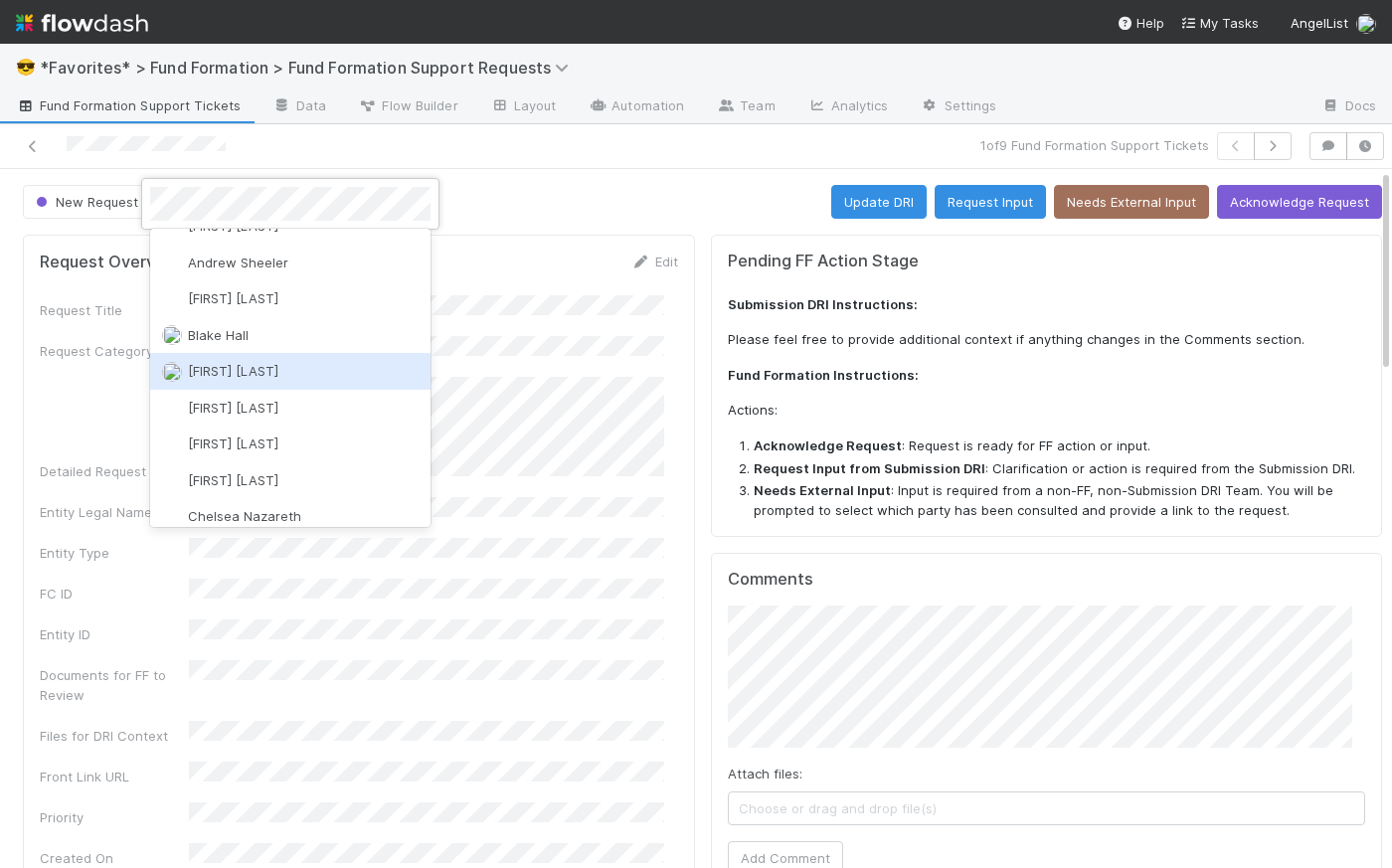 click on "[FIRST] [LAST]" at bounding box center [290, 371] 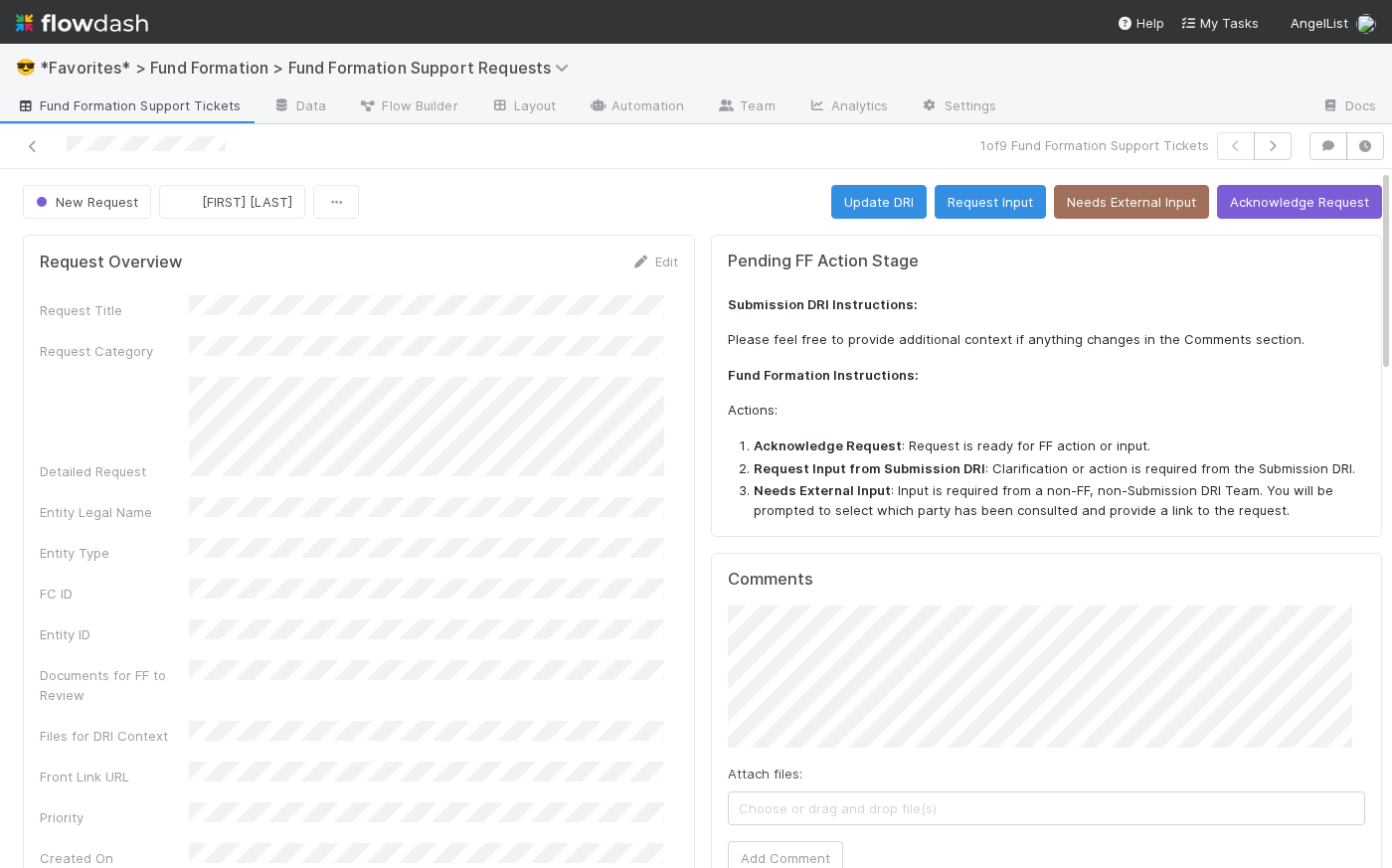 click on "New Request [FIRST] Update DRI Request Input Needs External Input Acknowledge Request" at bounding box center (702, 202) 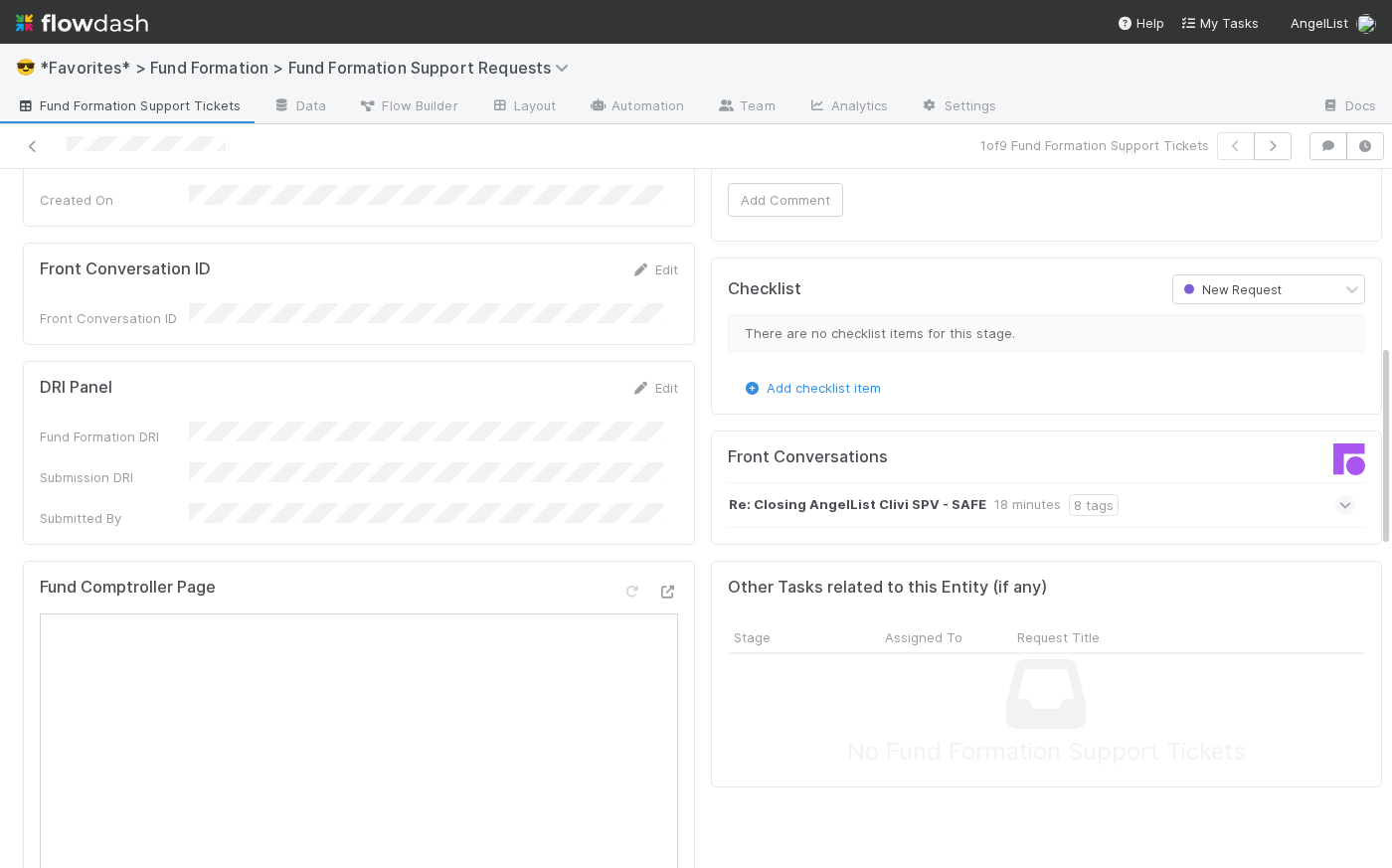 scroll, scrollTop: 0, scrollLeft: 0, axis: both 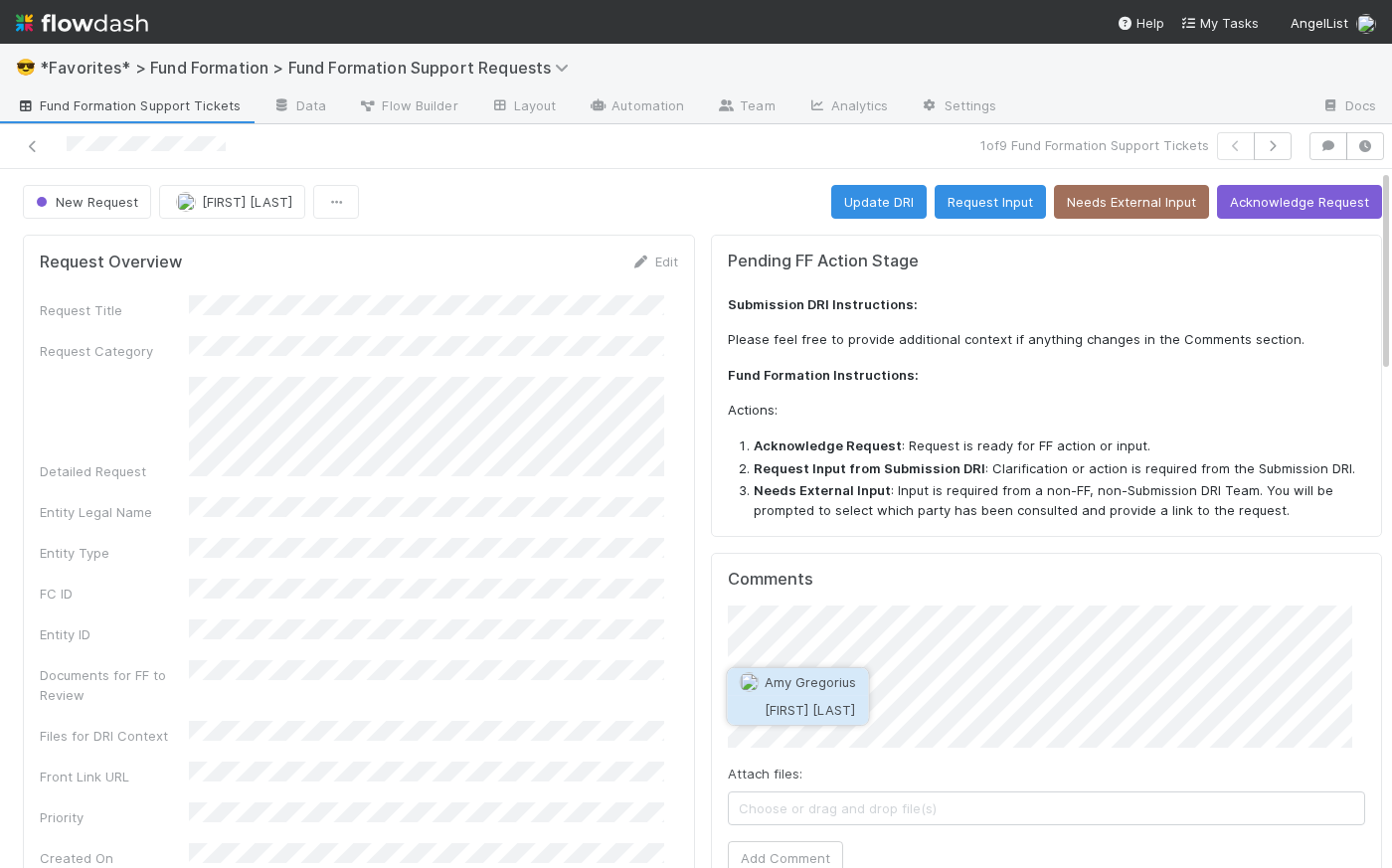 click on "[FIRST] [LAST]" at bounding box center [797, 710] 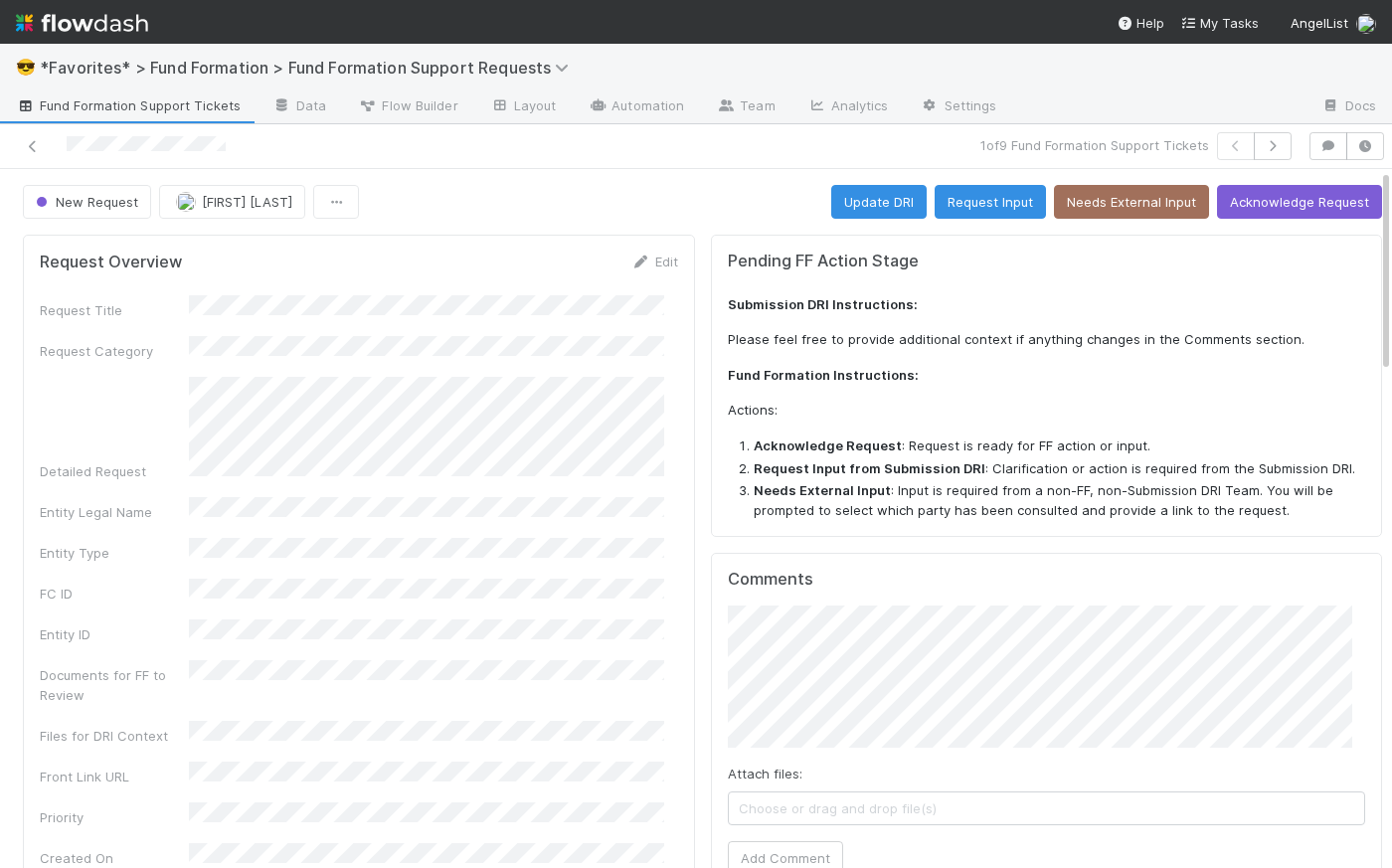 scroll, scrollTop: 165, scrollLeft: 0, axis: vertical 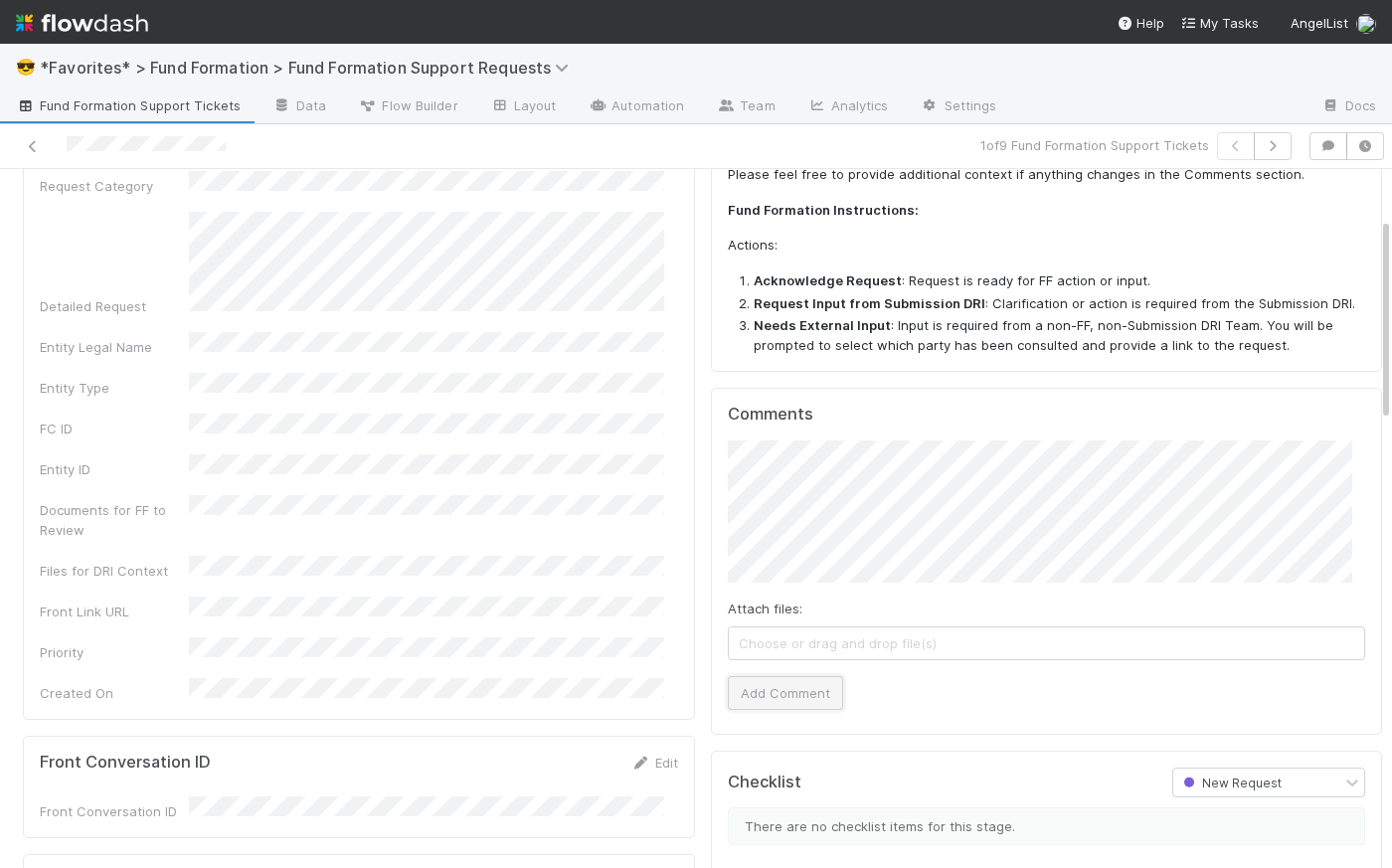 click on "Add Comment" at bounding box center [785, 693] 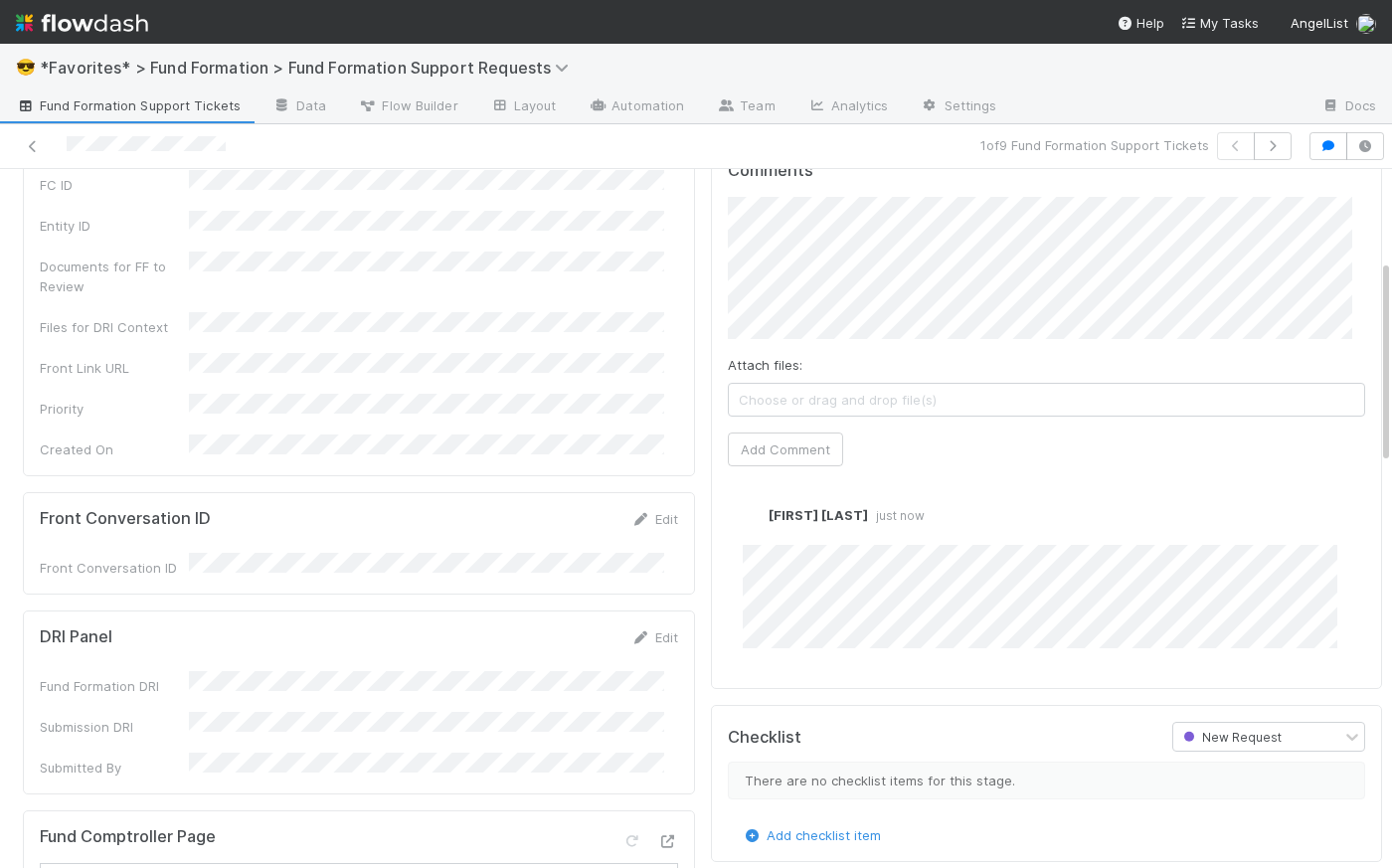 scroll, scrollTop: 0, scrollLeft: 0, axis: both 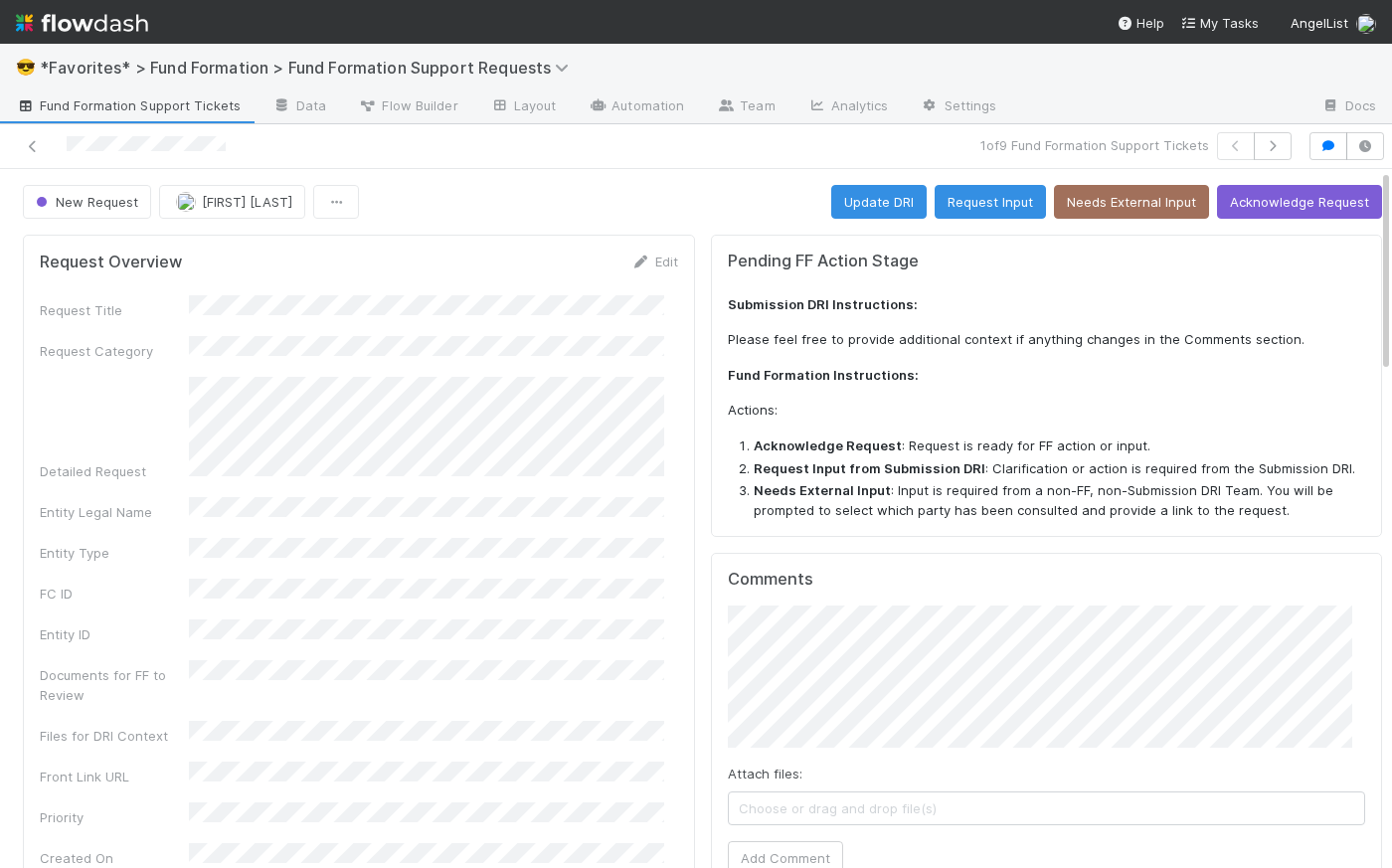click on "New Request [FIRST] Update DRI Request Input Needs External Input Acknowledge Request" at bounding box center (702, 202) 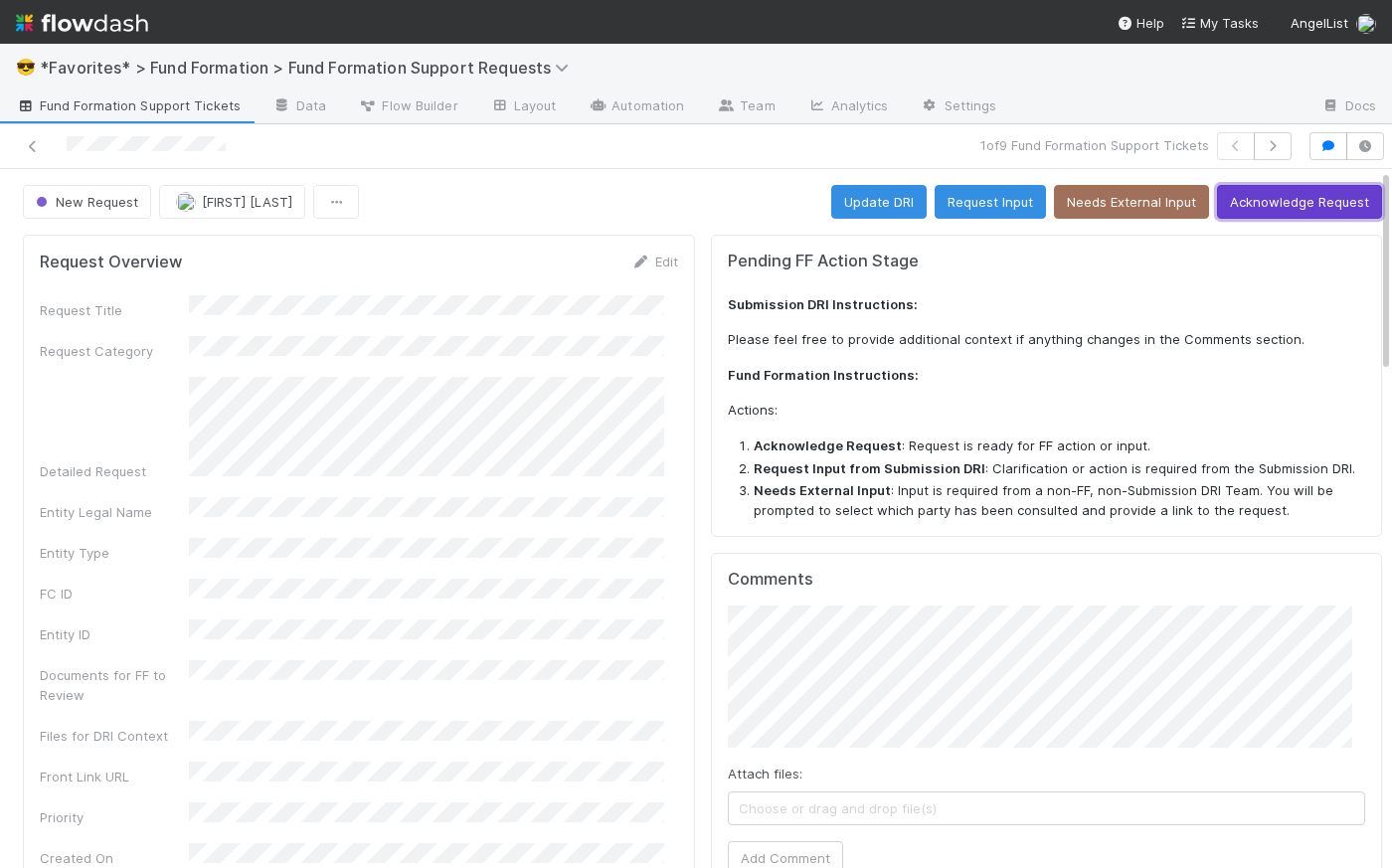 click on "Acknowledge Request" at bounding box center (1300, 202) 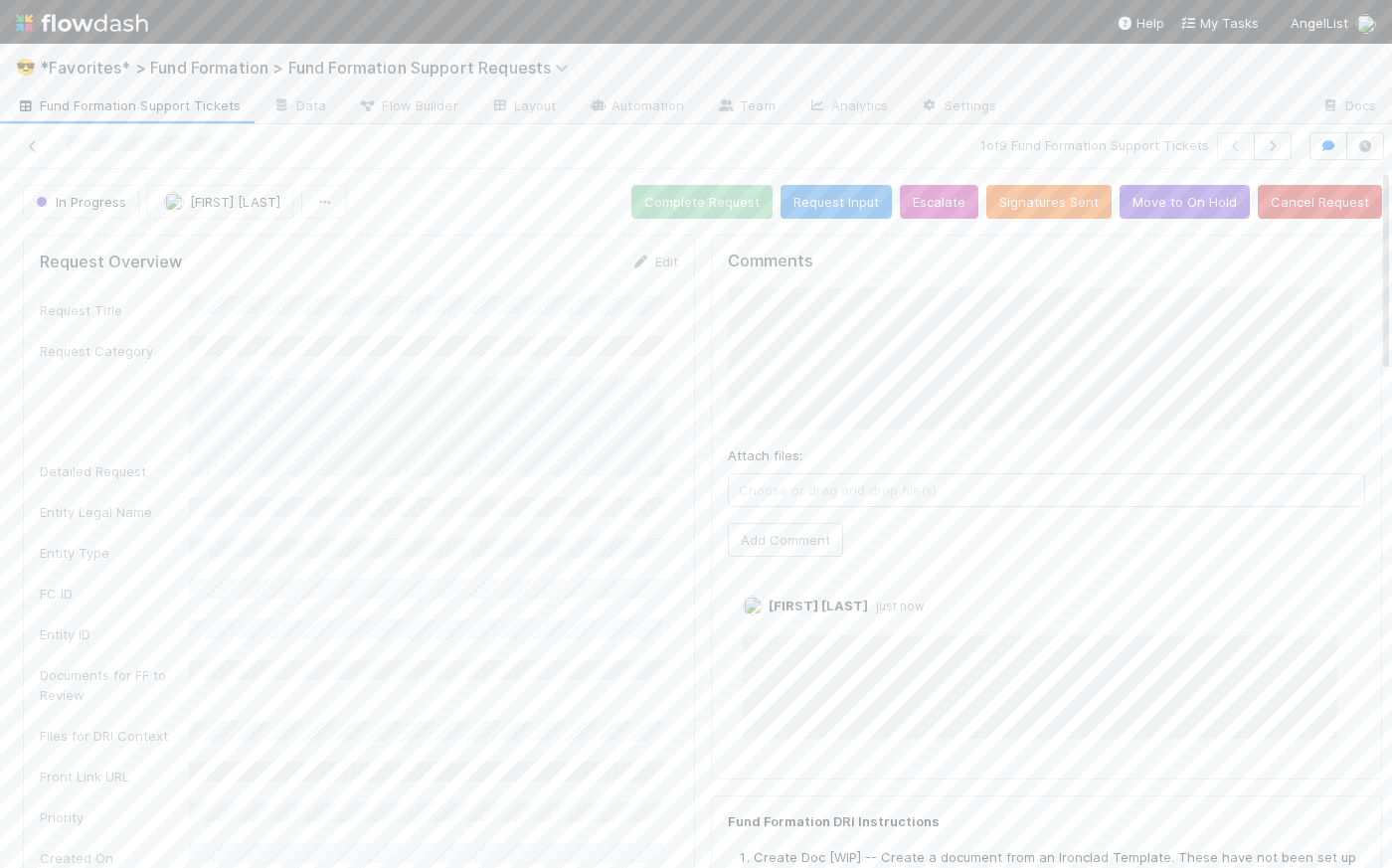 click on "Fund Formation Support Tickets" at bounding box center [128, 105] 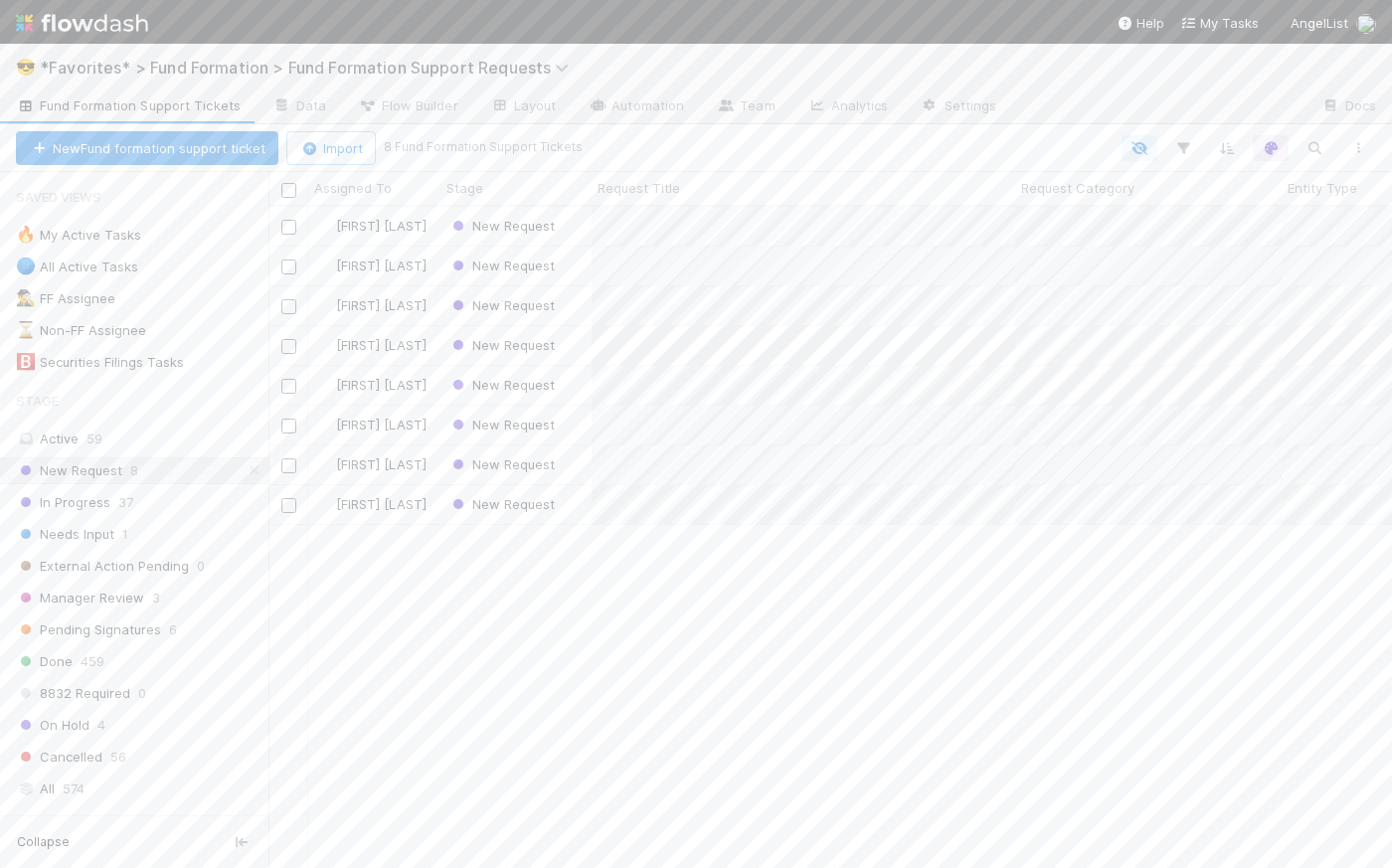 scroll, scrollTop: 14, scrollLeft: 14, axis: both 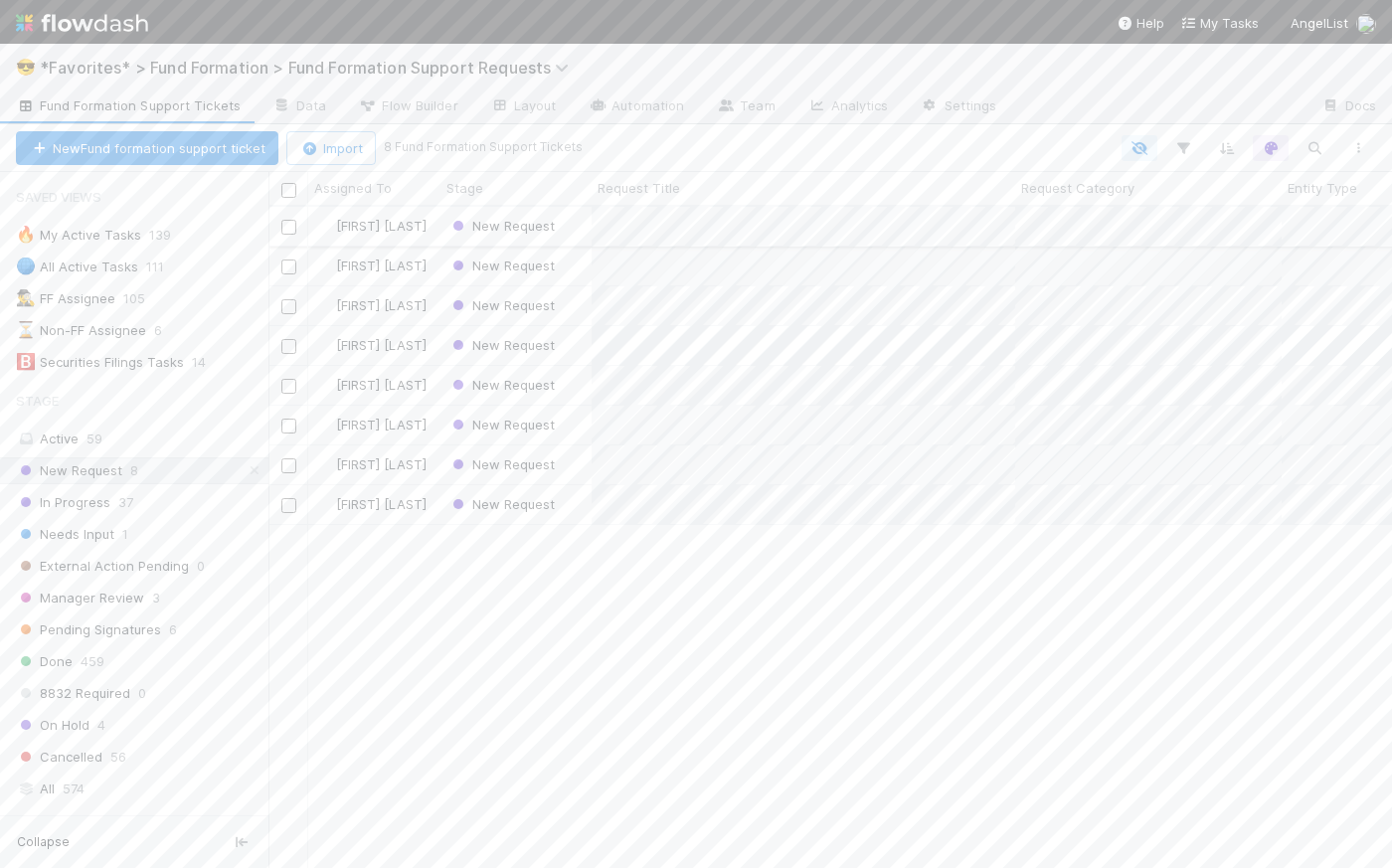 click on "New Request" at bounding box center (516, 226) 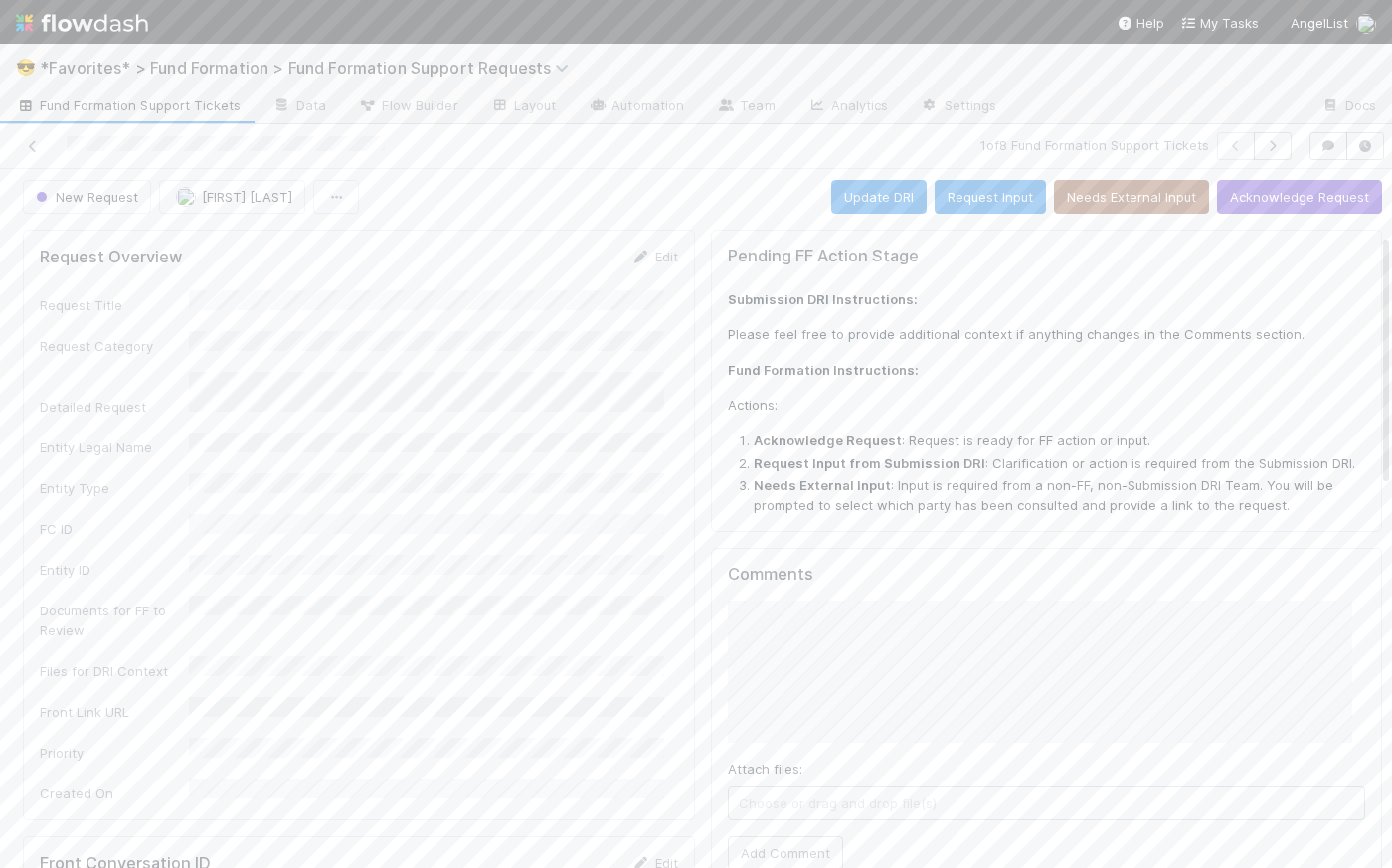 scroll, scrollTop: 0, scrollLeft: 0, axis: both 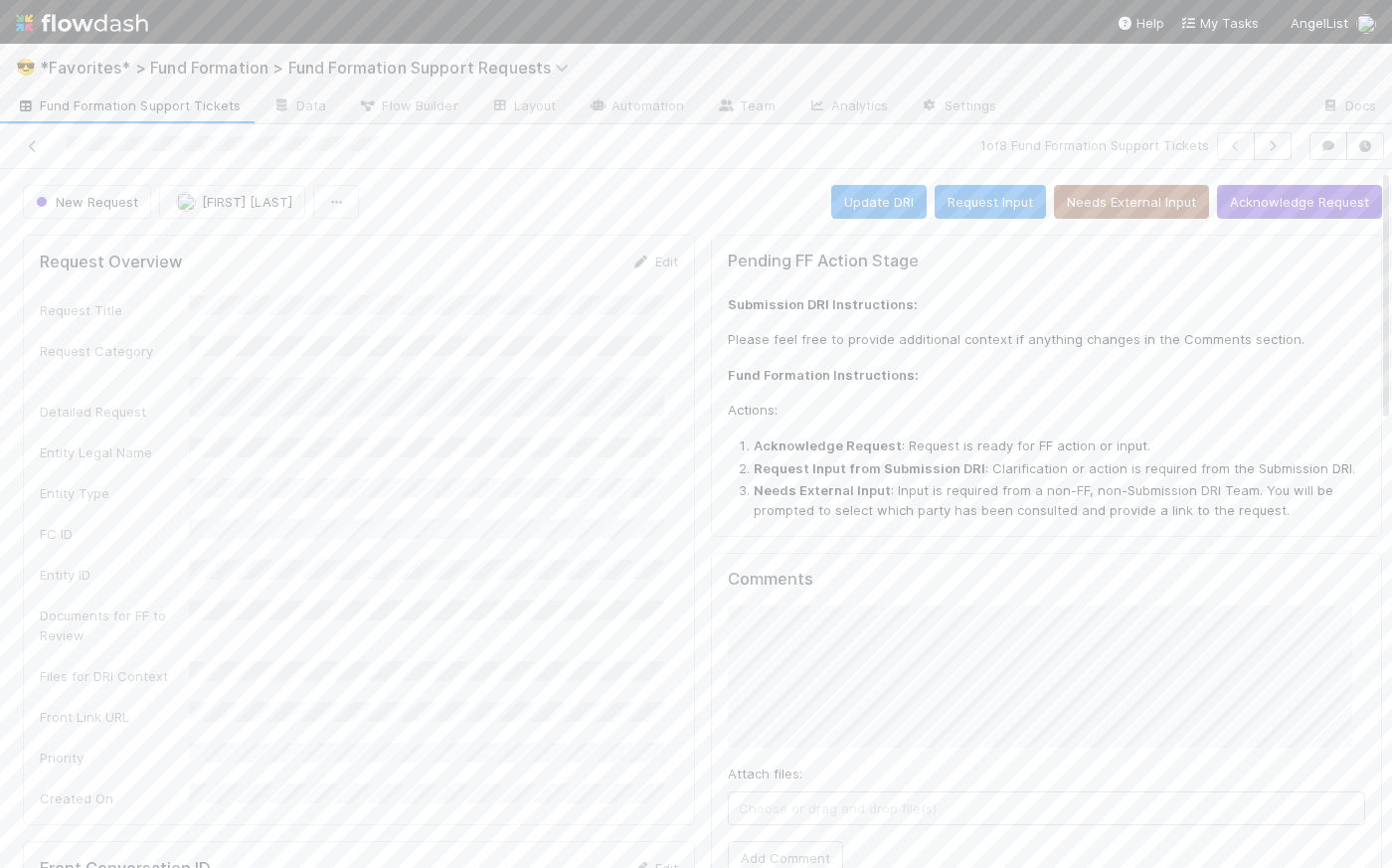 click on "Fund Formation Support Tickets" at bounding box center (128, 105) 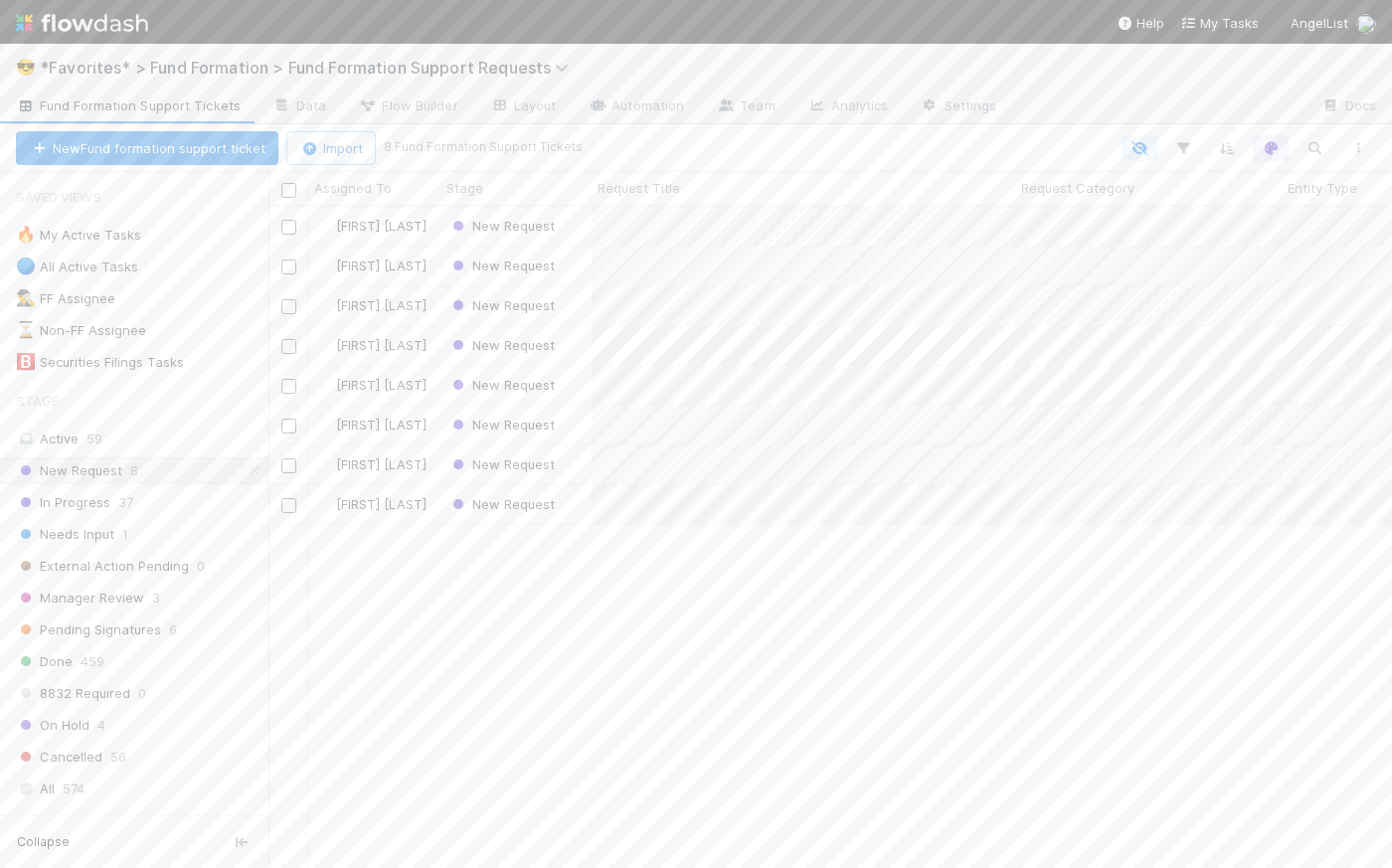 scroll, scrollTop: 14, scrollLeft: 14, axis: both 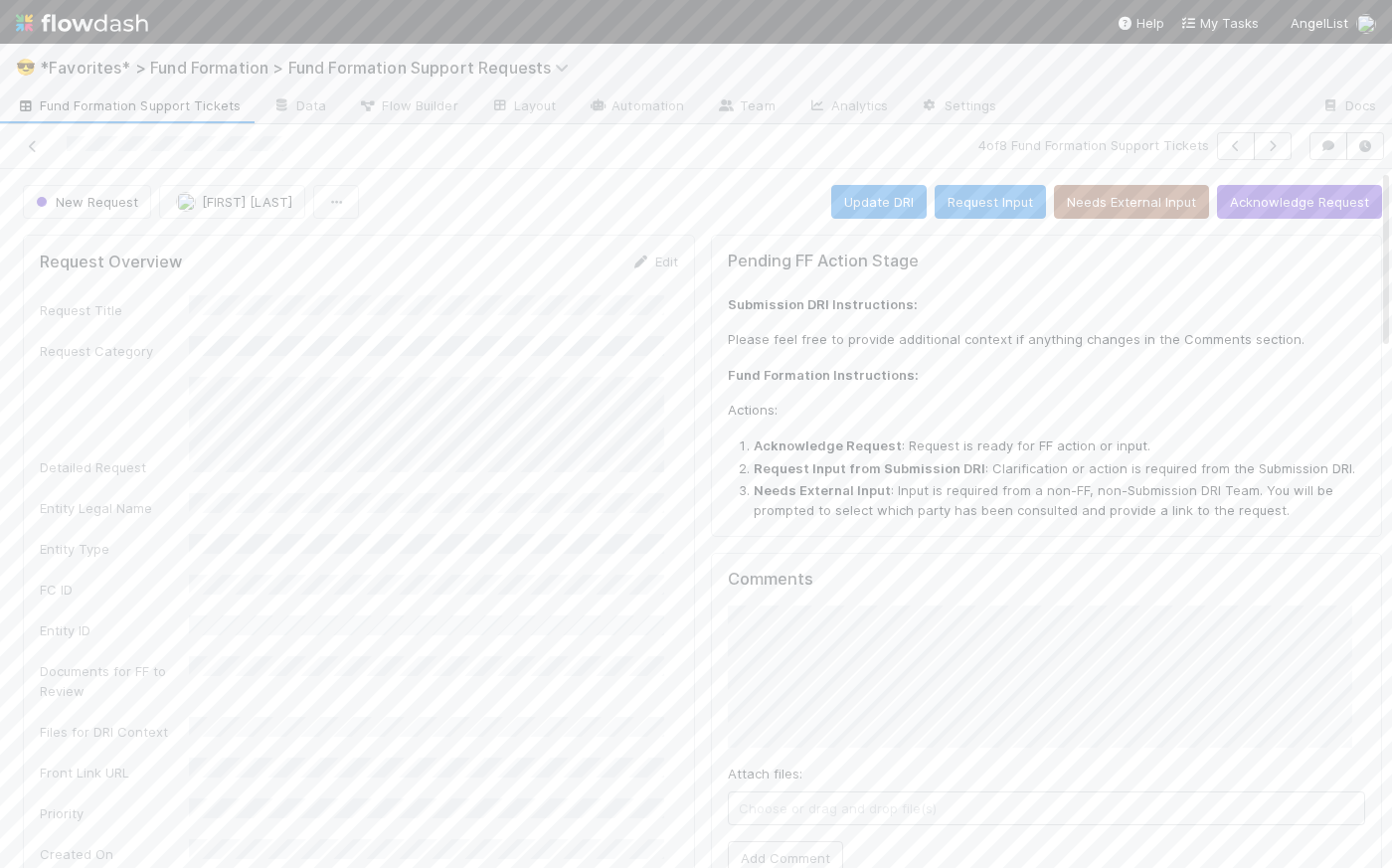 click on "Fund Formation Support Tickets" at bounding box center [128, 105] 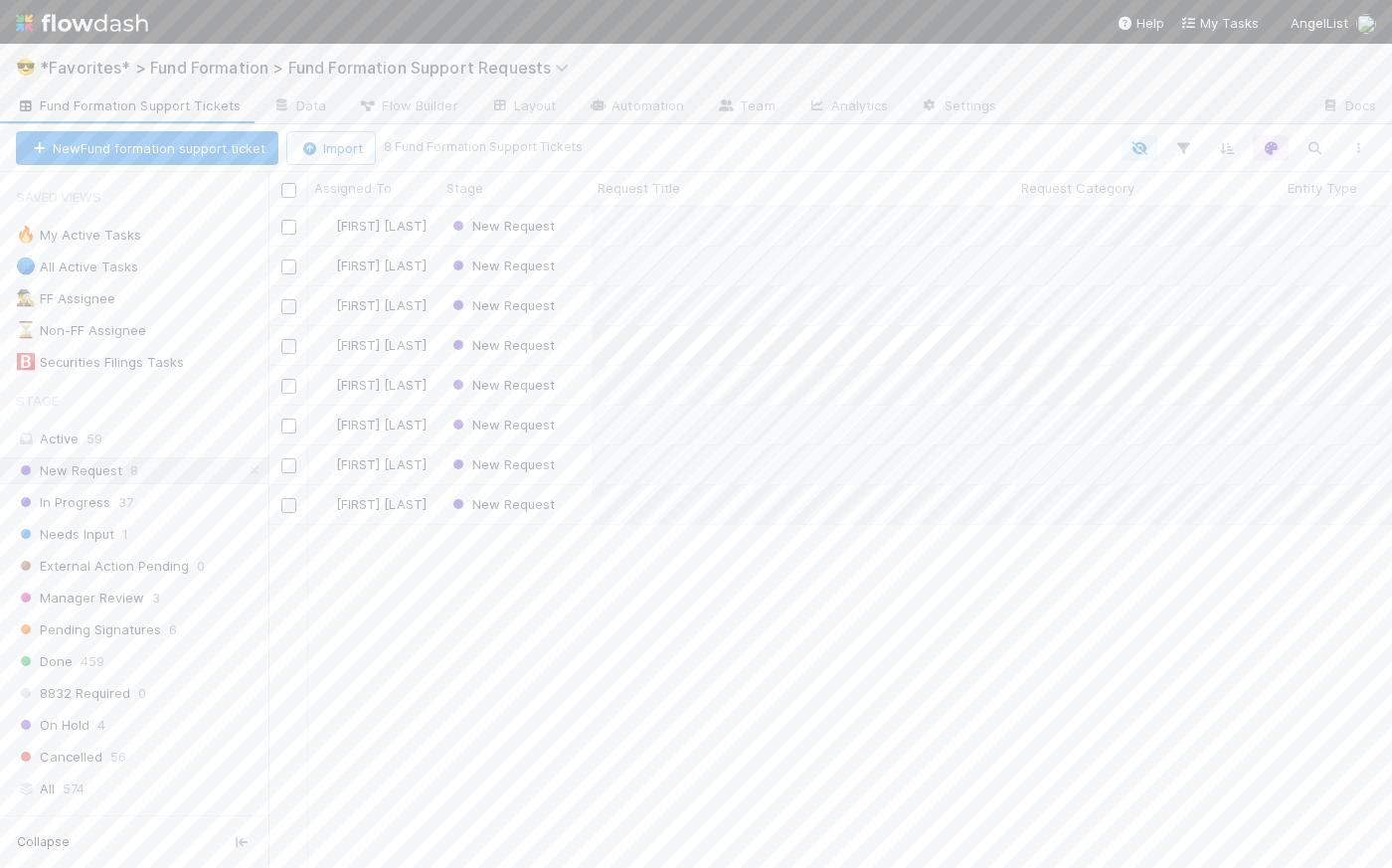 scroll, scrollTop: 14, scrollLeft: 14, axis: both 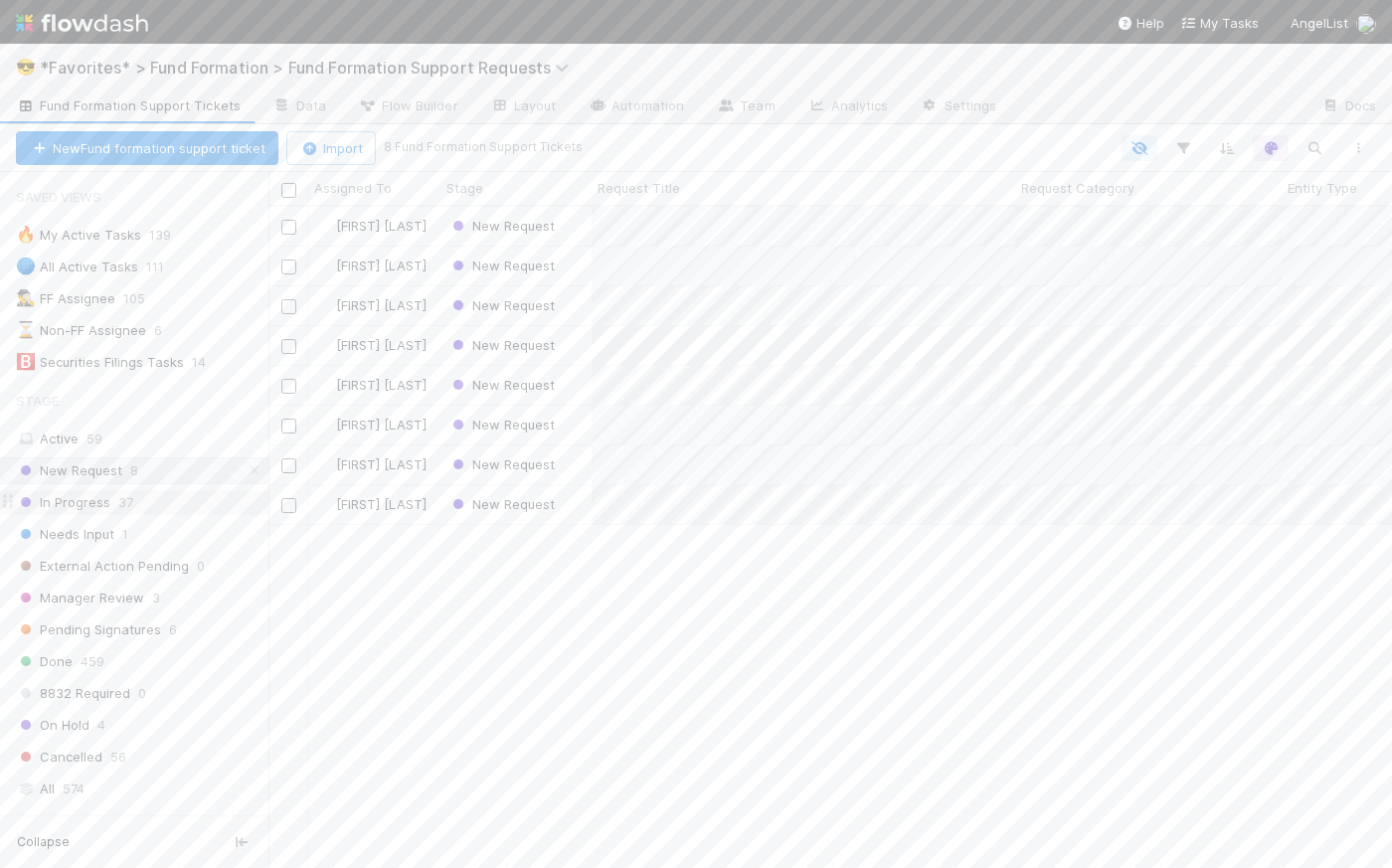 click on "37" at bounding box center (125, 502) 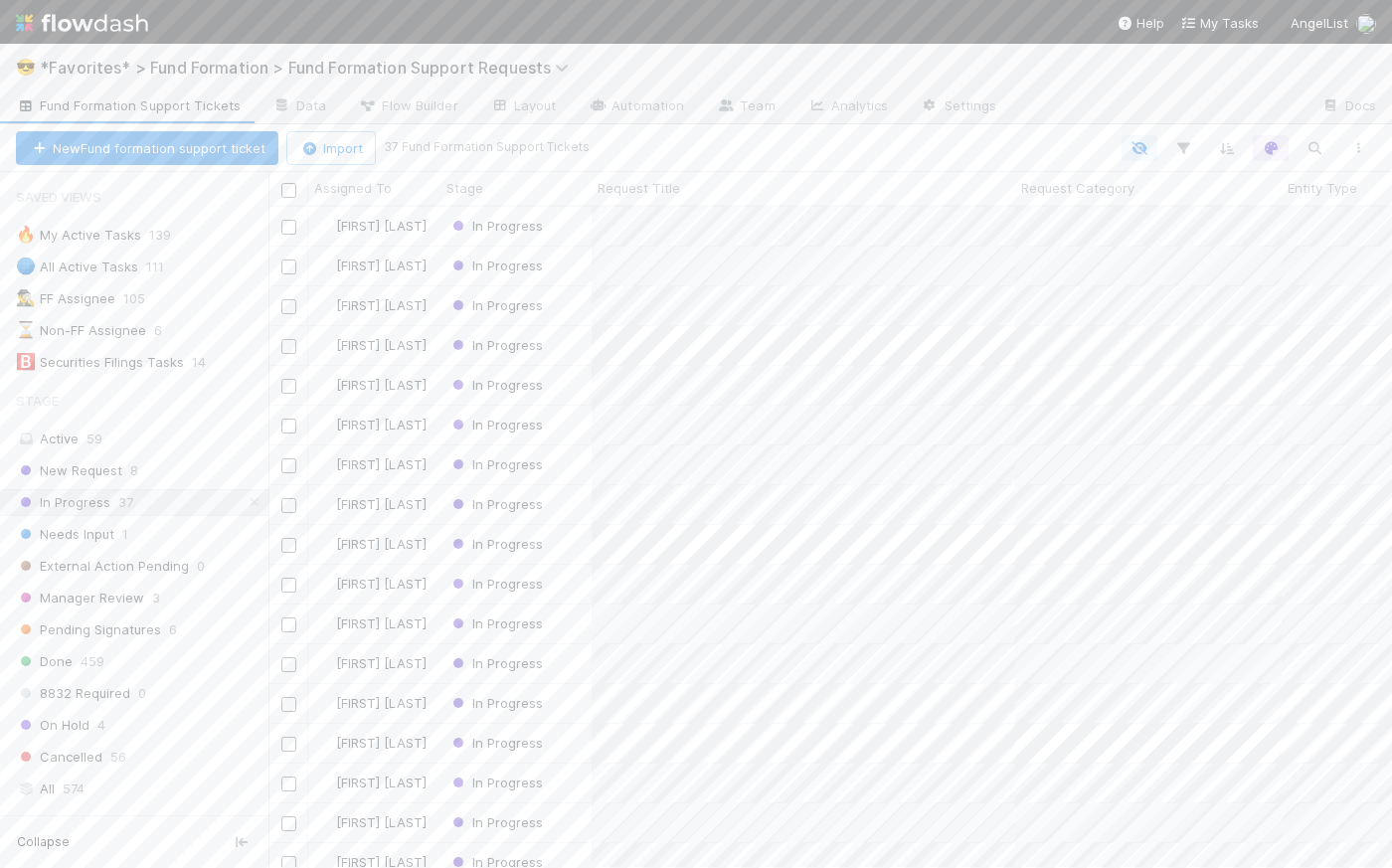 scroll, scrollTop: 14, scrollLeft: 14, axis: both 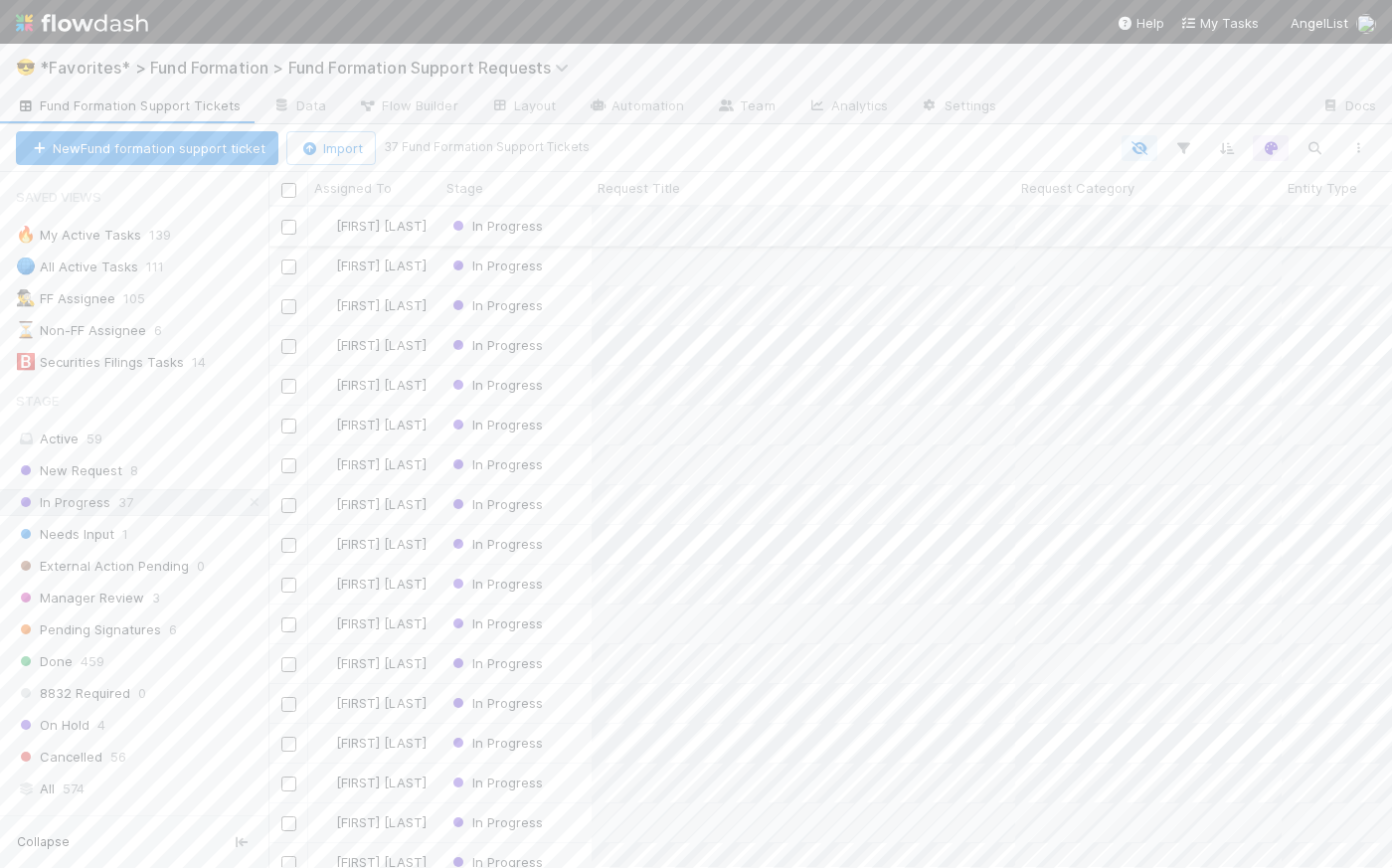 click on "In Progress" at bounding box center (516, 226) 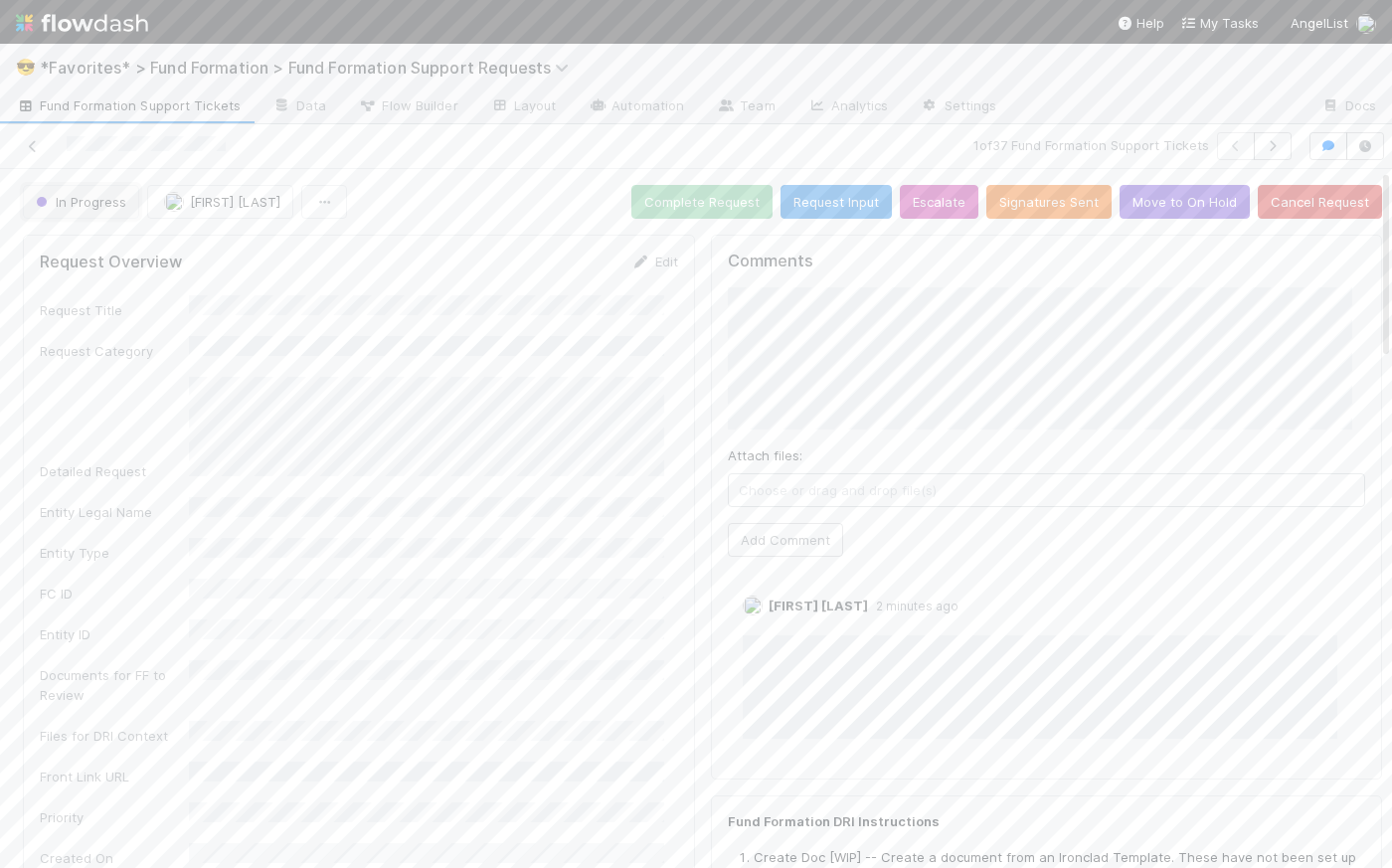 click on "In Progress" at bounding box center (79, 202) 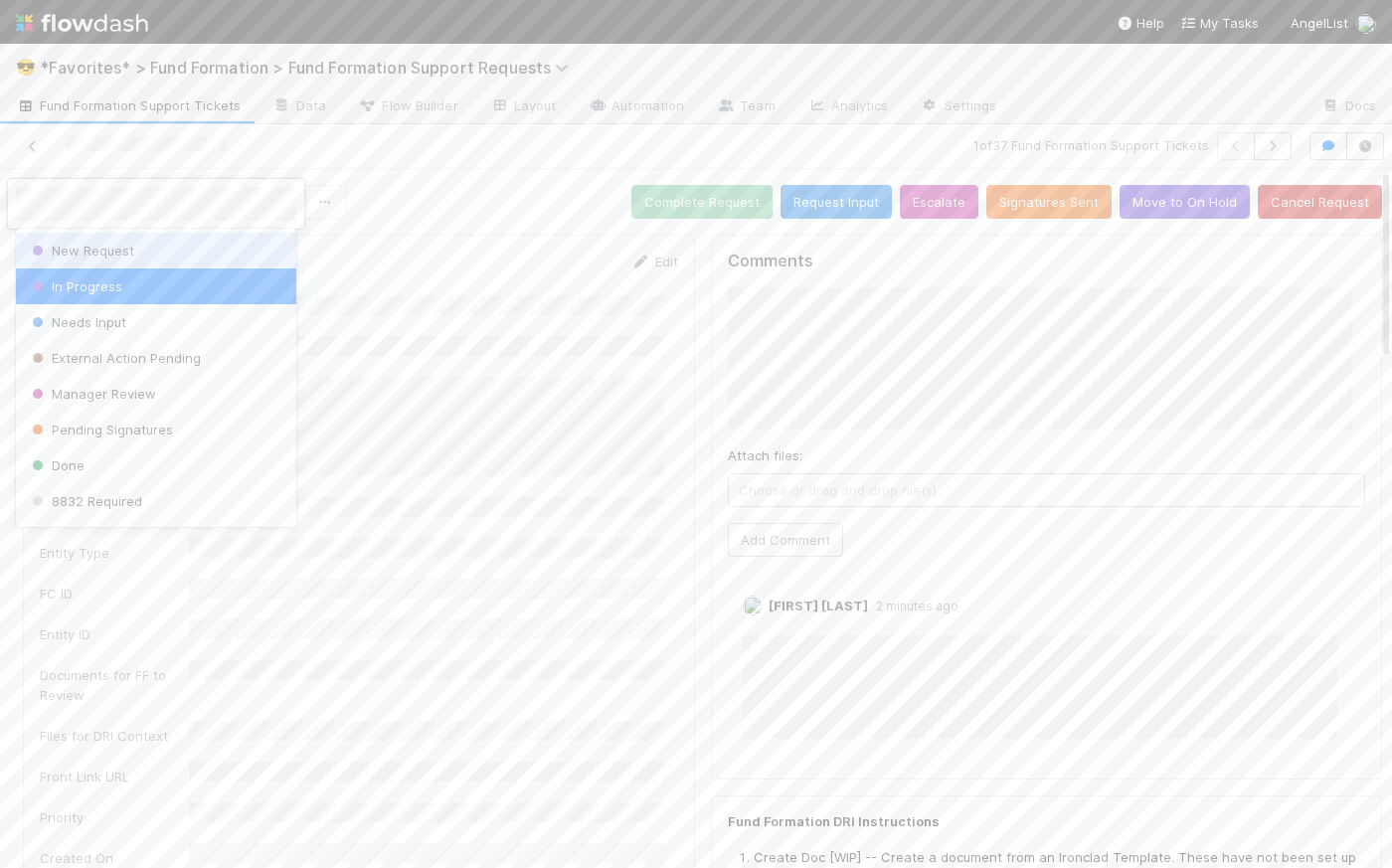 click on "New Request" at bounding box center [81, 251] 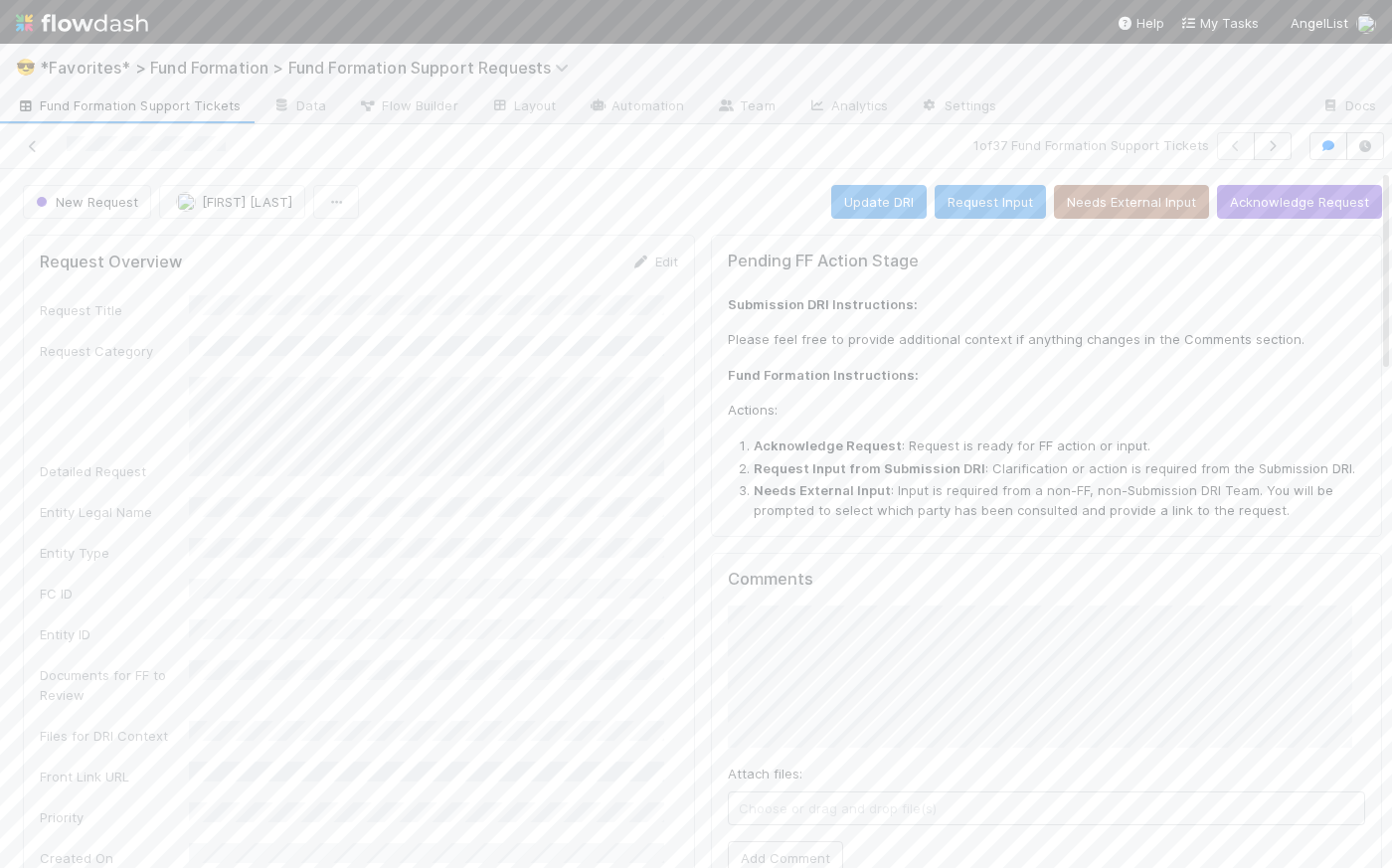 click on "Fund Formation Support Tickets" at bounding box center (128, 105) 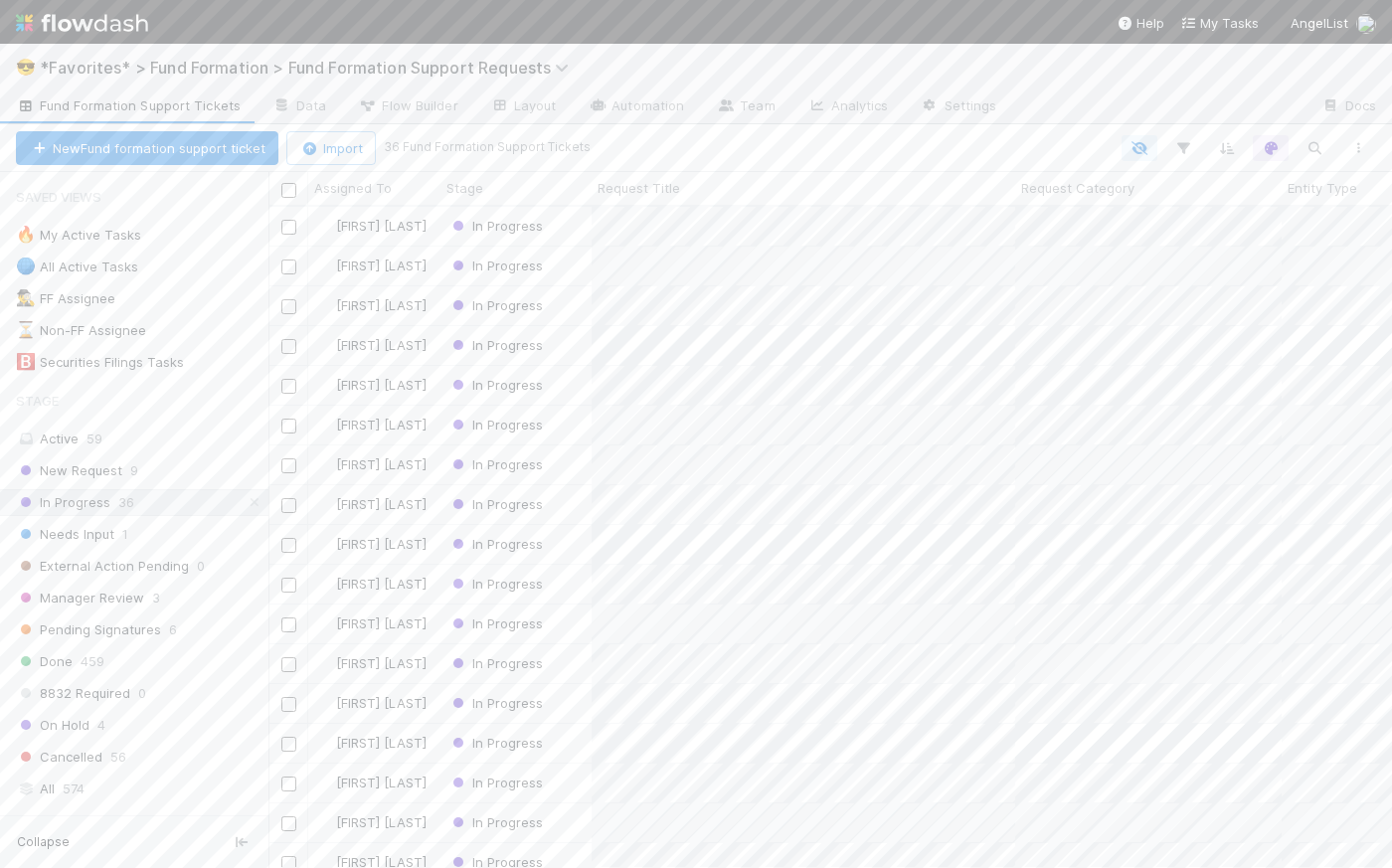 scroll, scrollTop: 14, scrollLeft: 14, axis: both 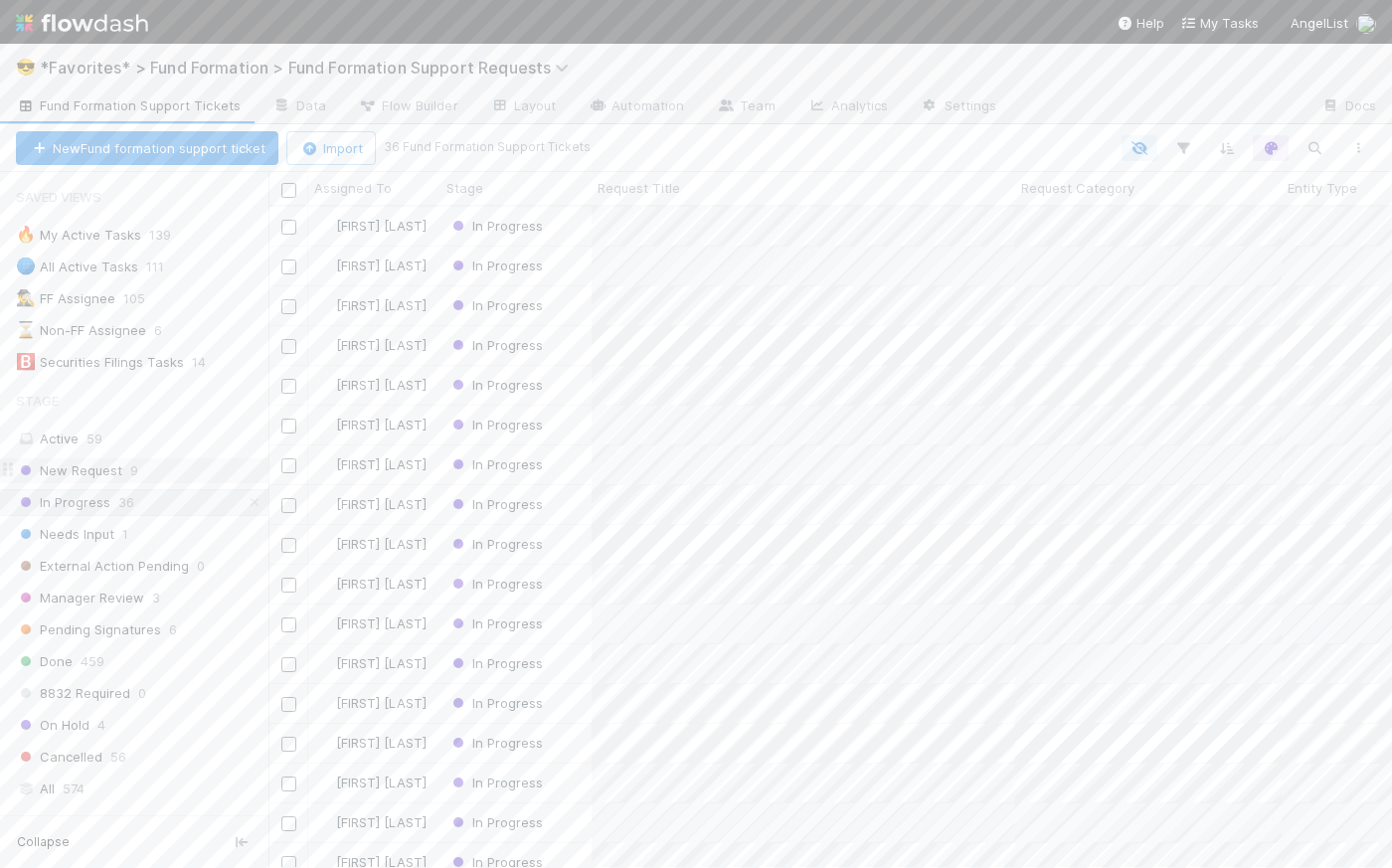 click on "New Request" at bounding box center (69, 470) 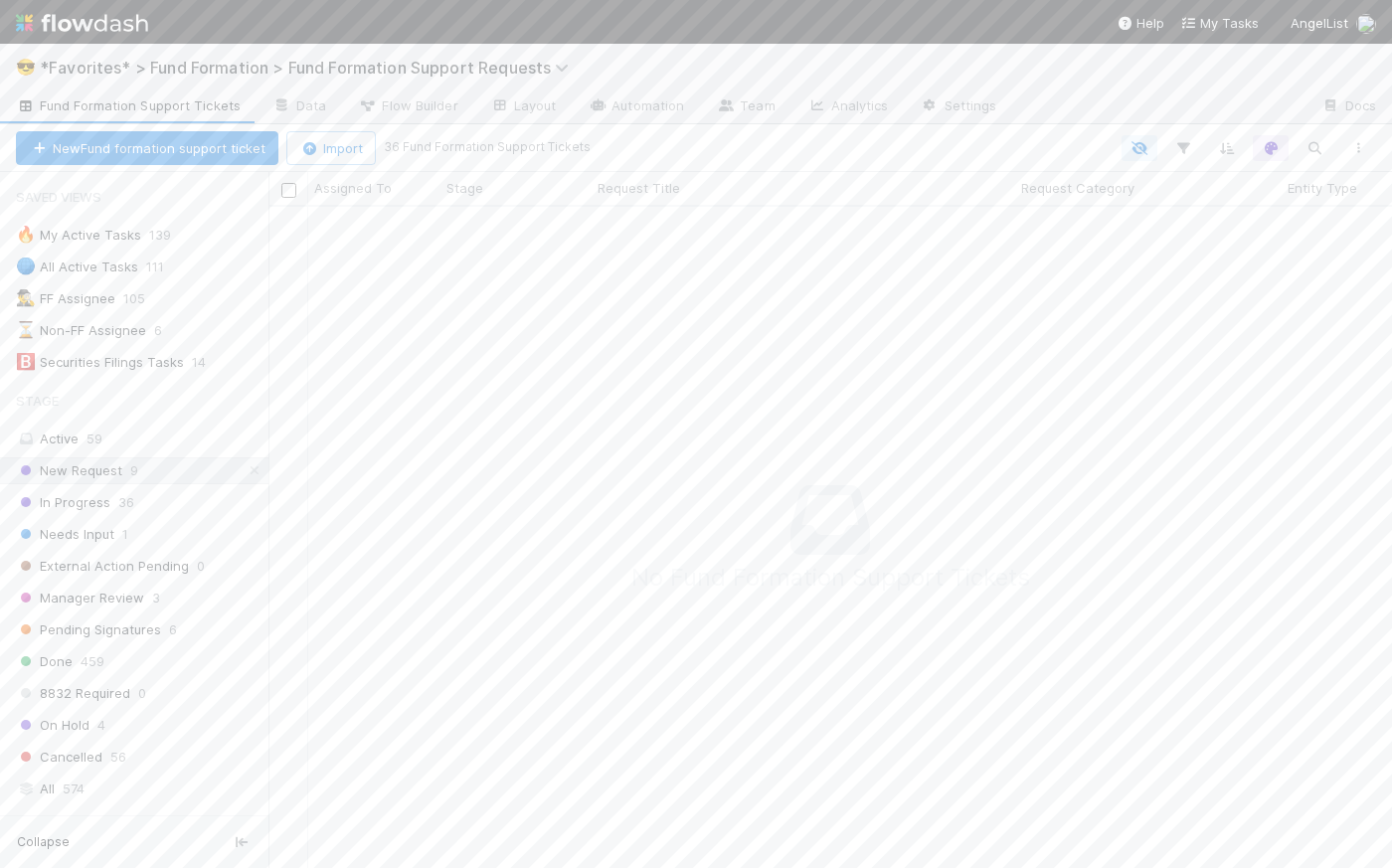 scroll, scrollTop: 14, scrollLeft: 14, axis: both 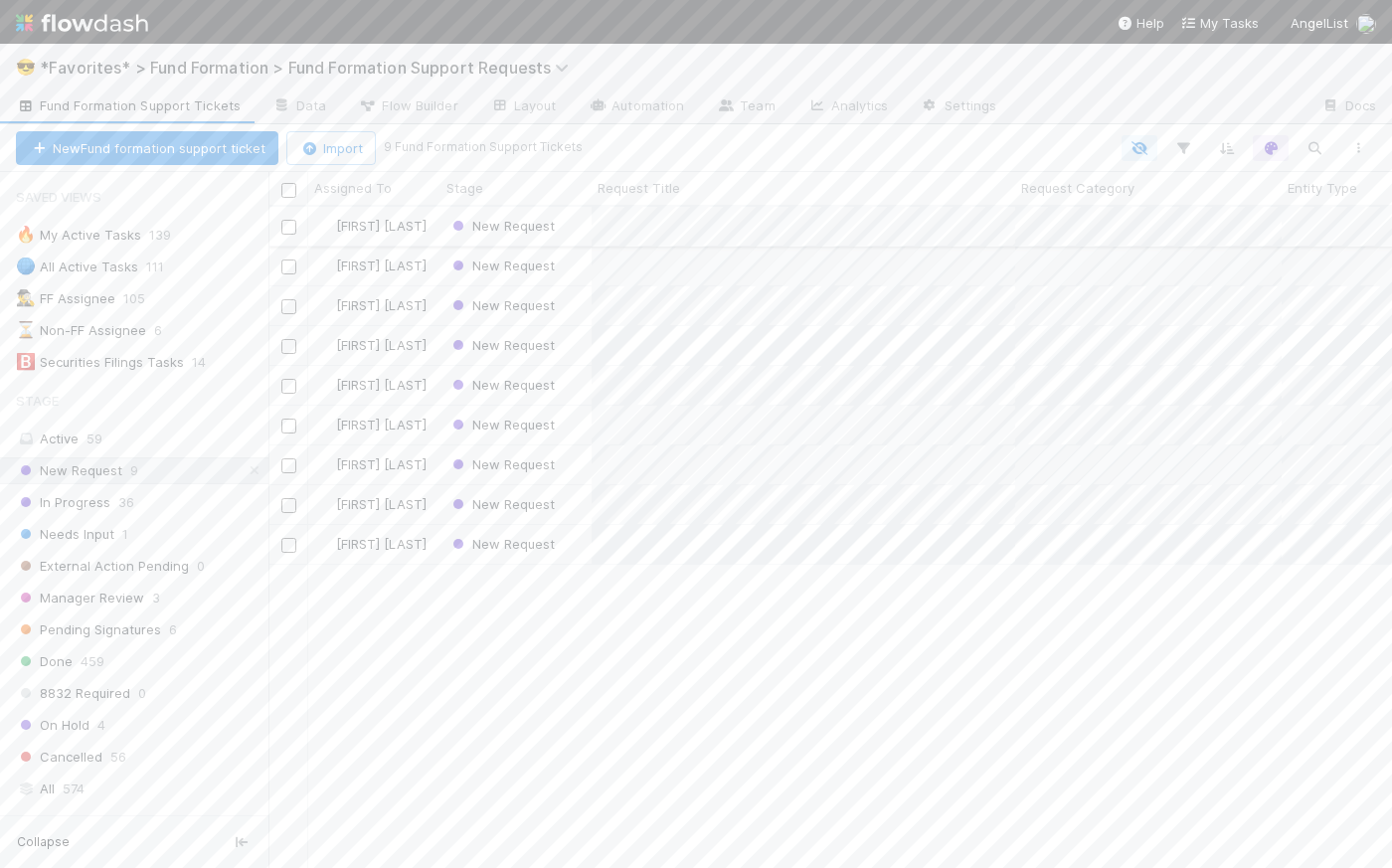 click on "New Request" at bounding box center [516, 226] 